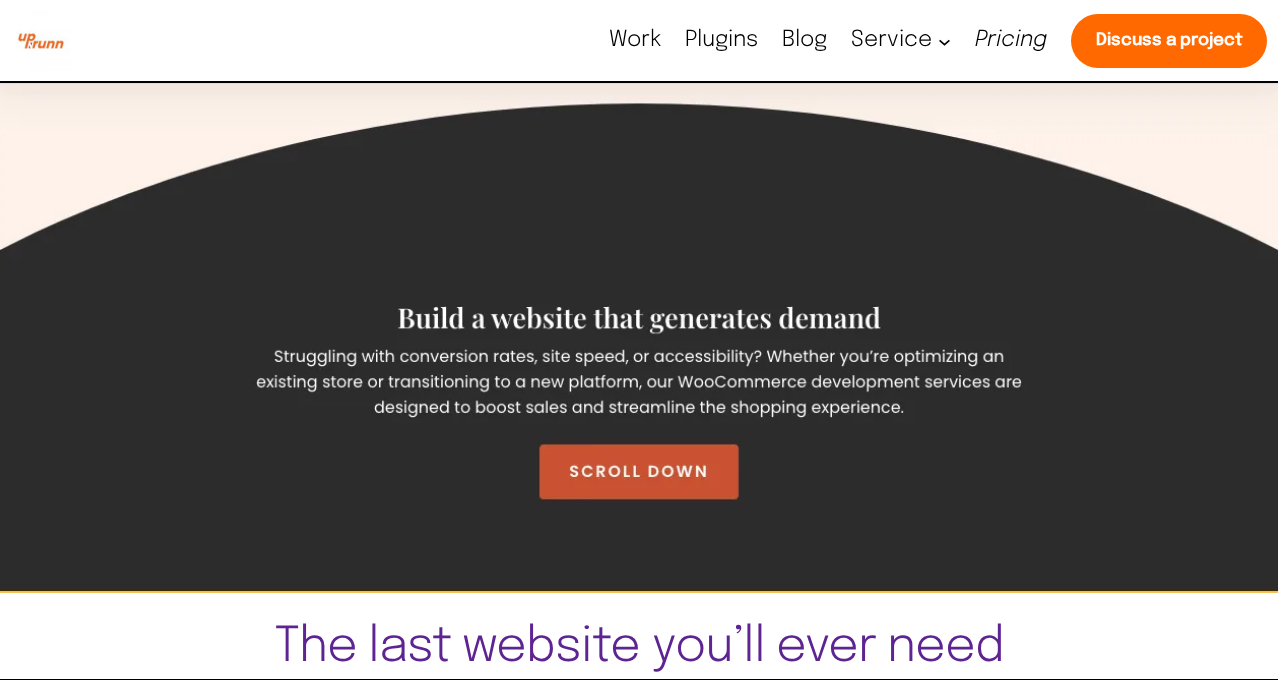 scroll, scrollTop: 0, scrollLeft: 0, axis: both 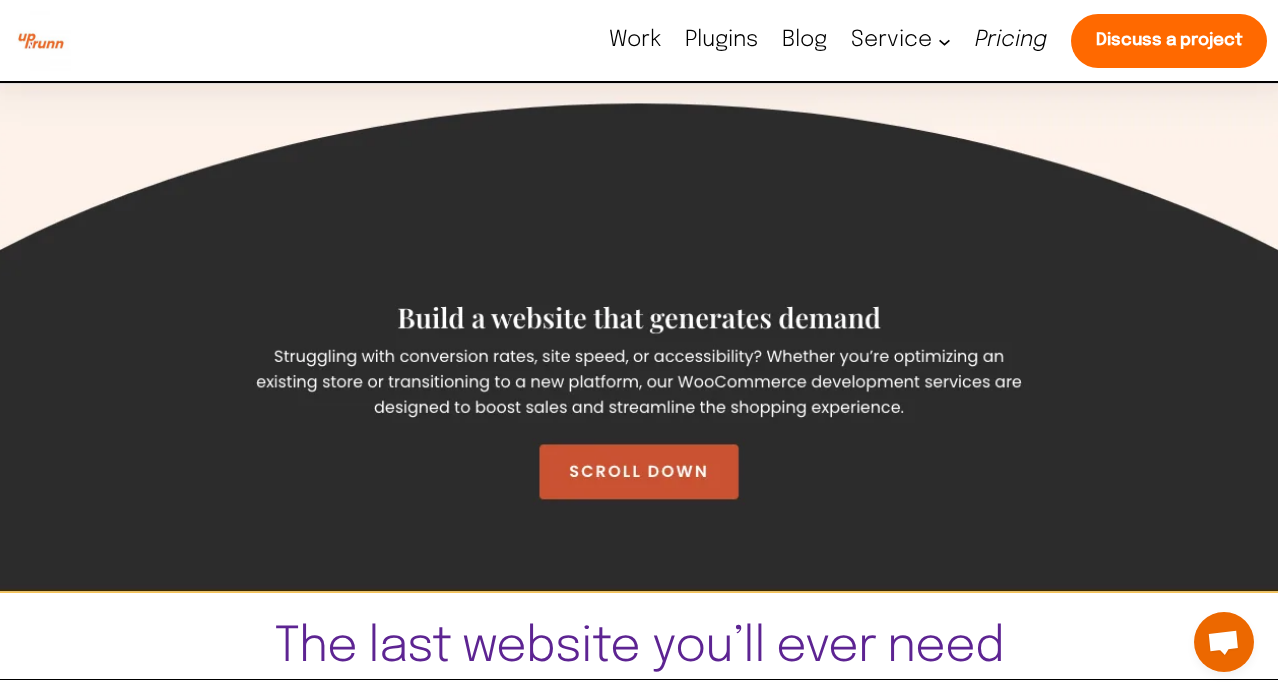 click on "Blog" at bounding box center (804, 40) 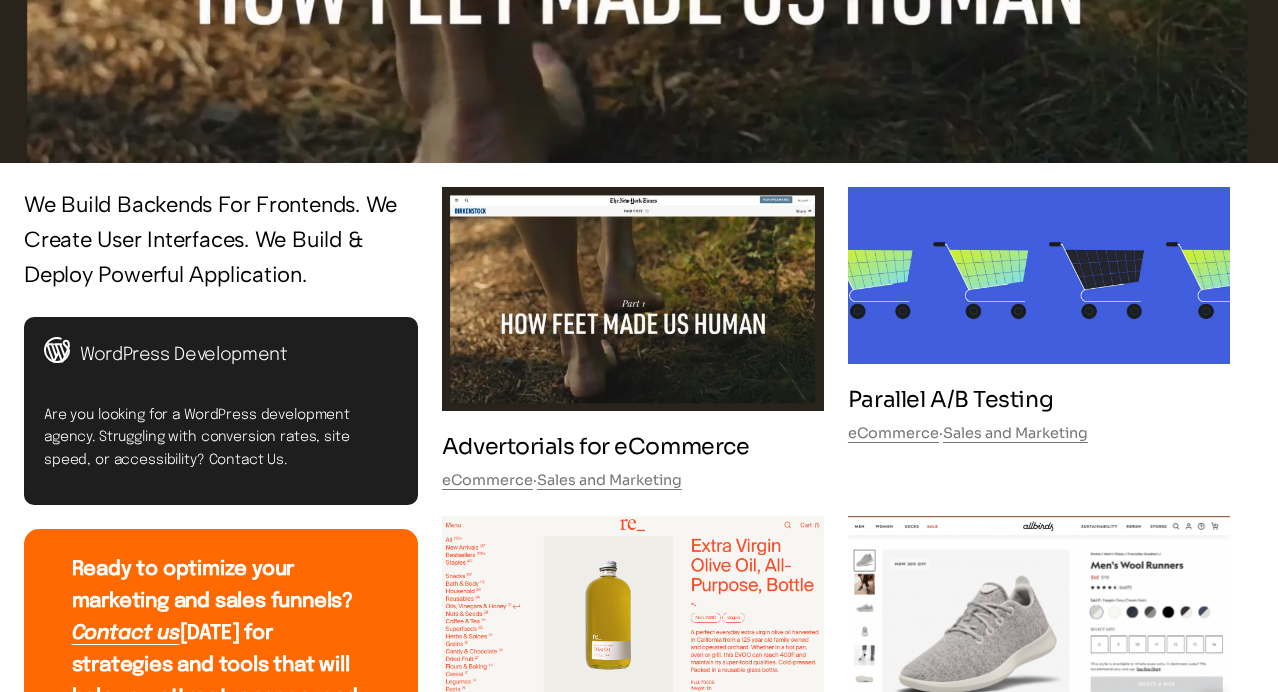 scroll, scrollTop: 430, scrollLeft: 0, axis: vertical 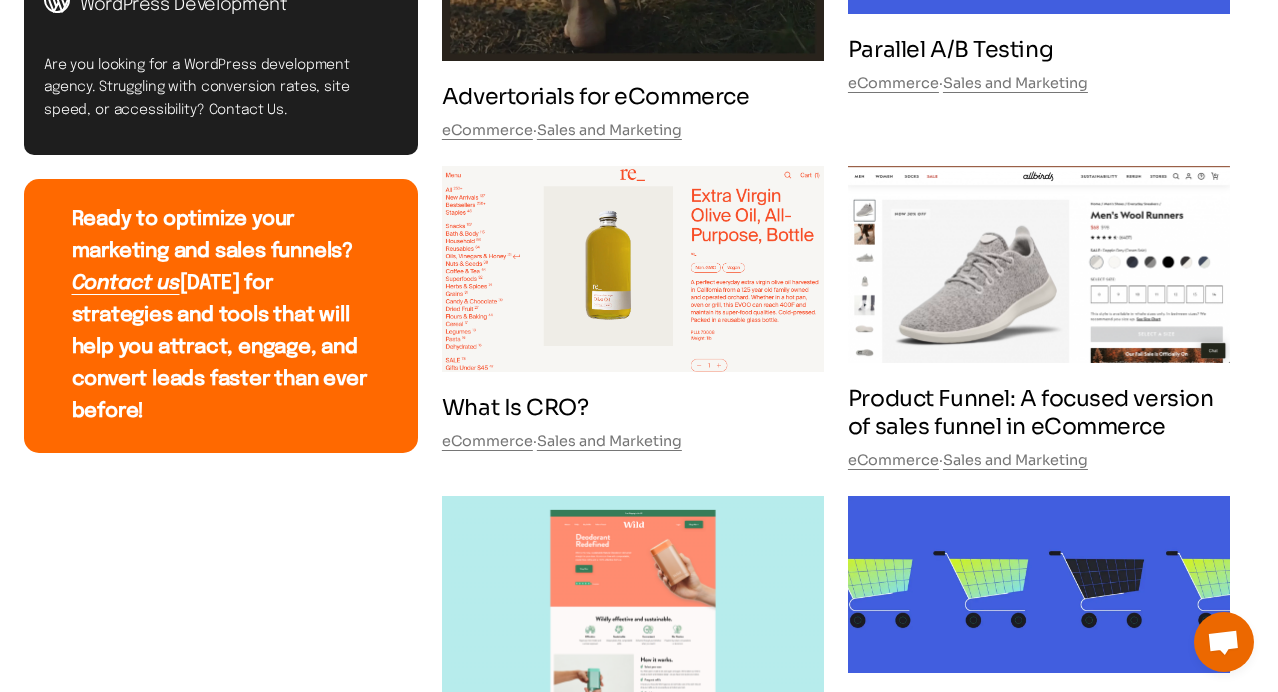 click on "What Is CRO?" at bounding box center [515, 408] 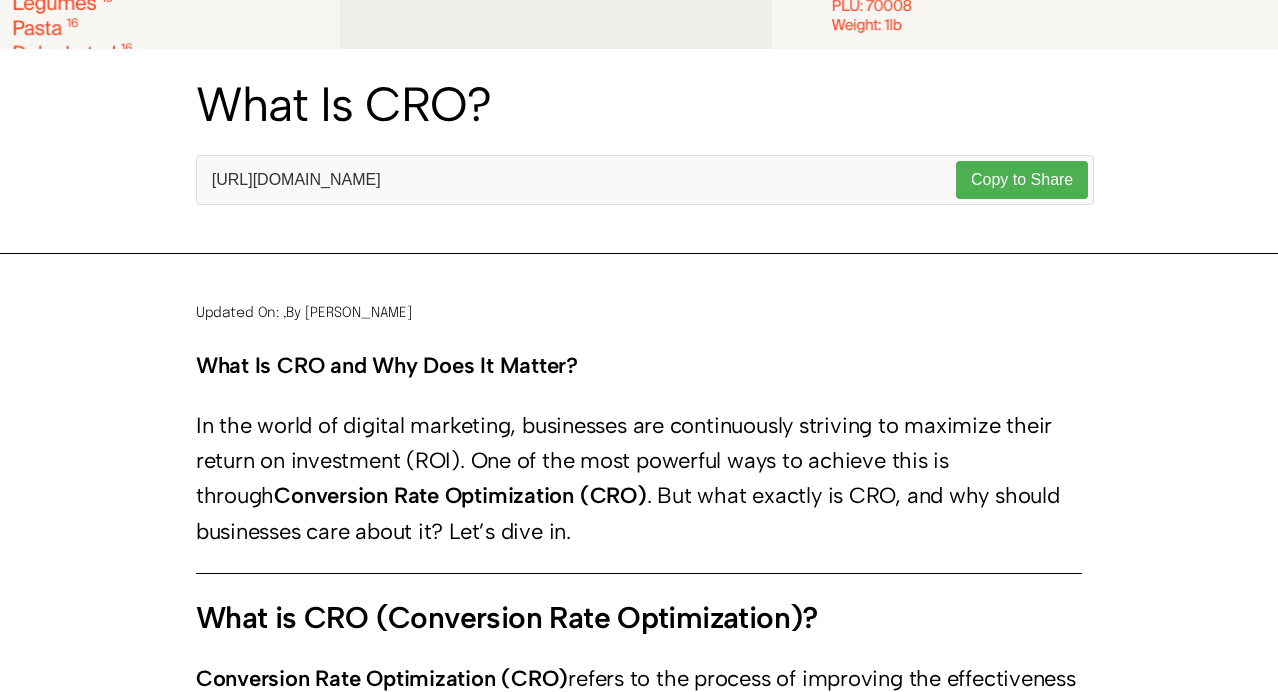 scroll, scrollTop: 544, scrollLeft: 0, axis: vertical 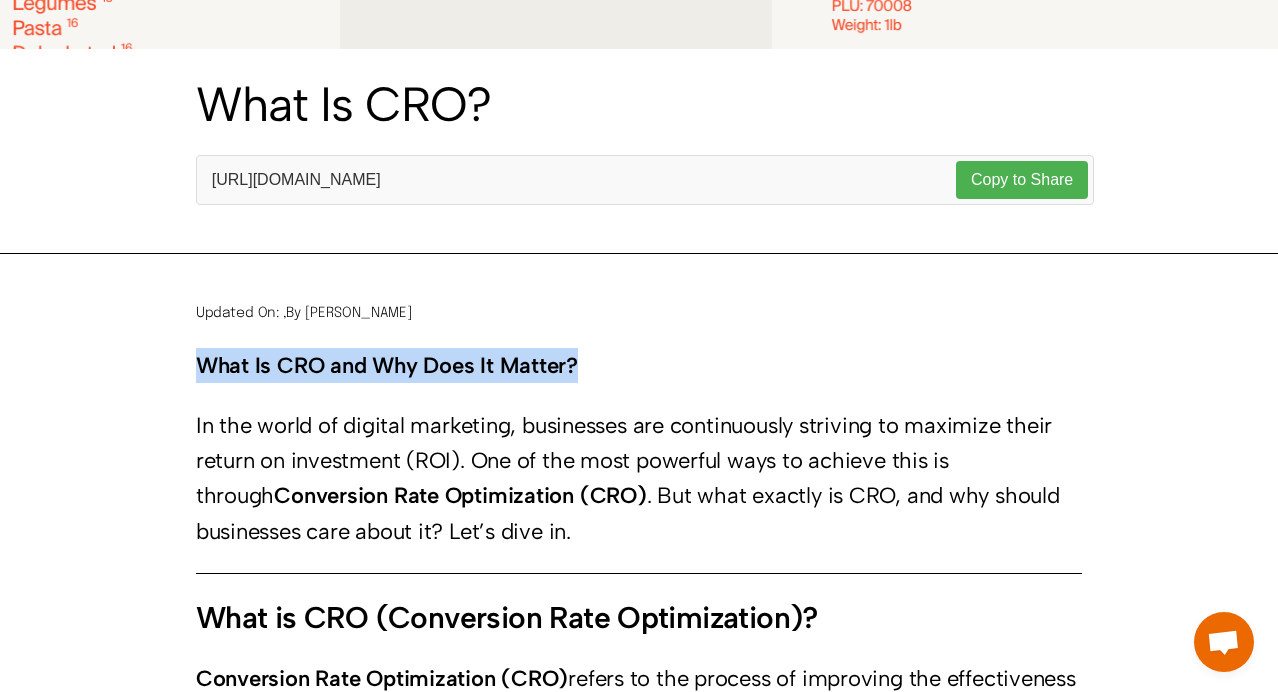 drag, startPoint x: 193, startPoint y: 363, endPoint x: 668, endPoint y: 366, distance: 475.00946 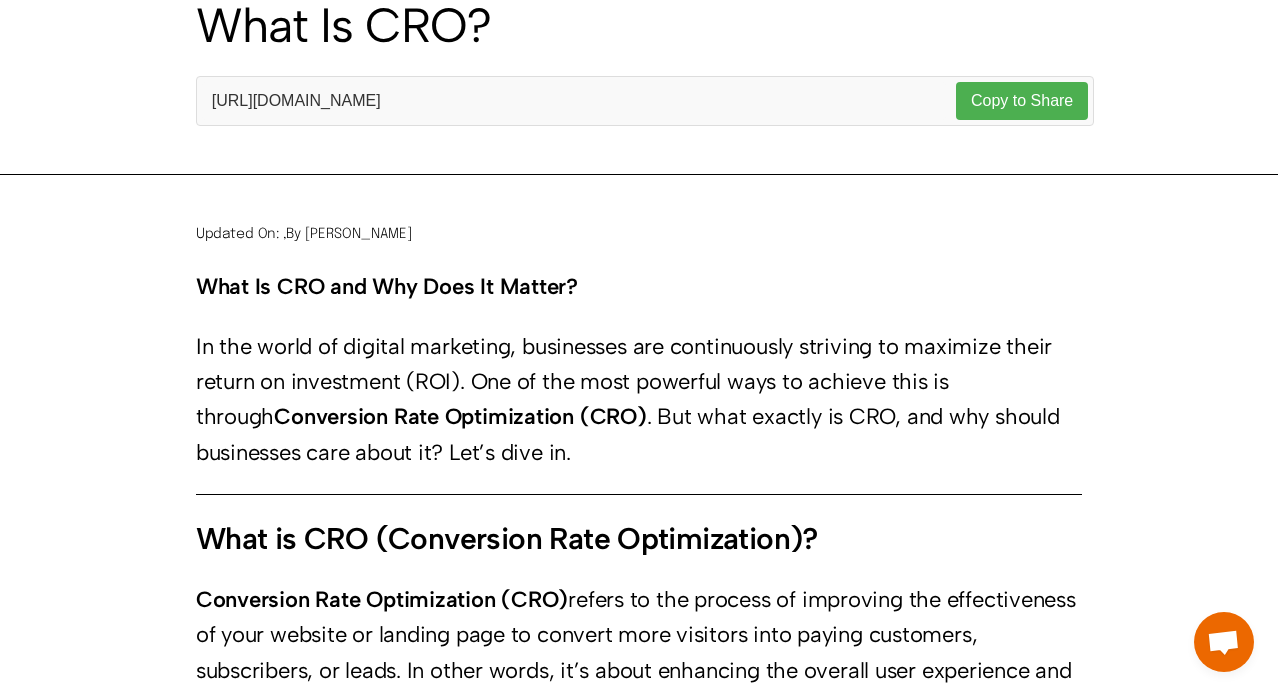 scroll, scrollTop: 631, scrollLeft: 0, axis: vertical 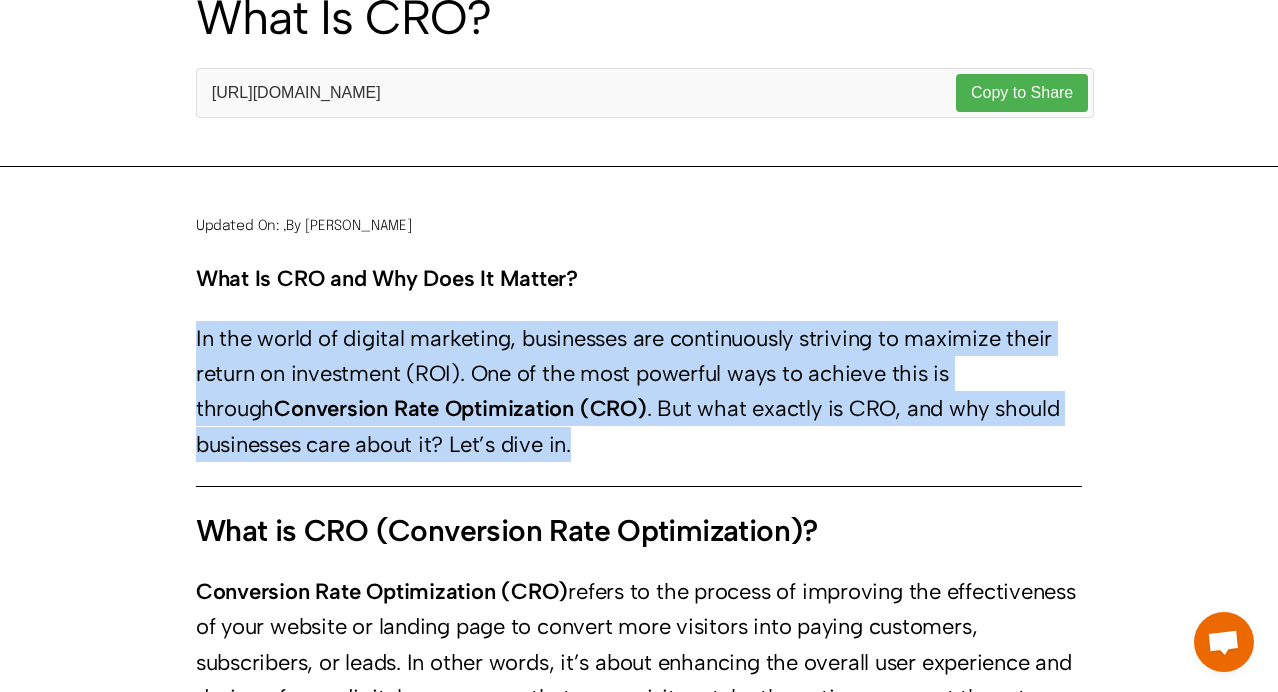 drag, startPoint x: 193, startPoint y: 341, endPoint x: 614, endPoint y: 451, distance: 435.1333 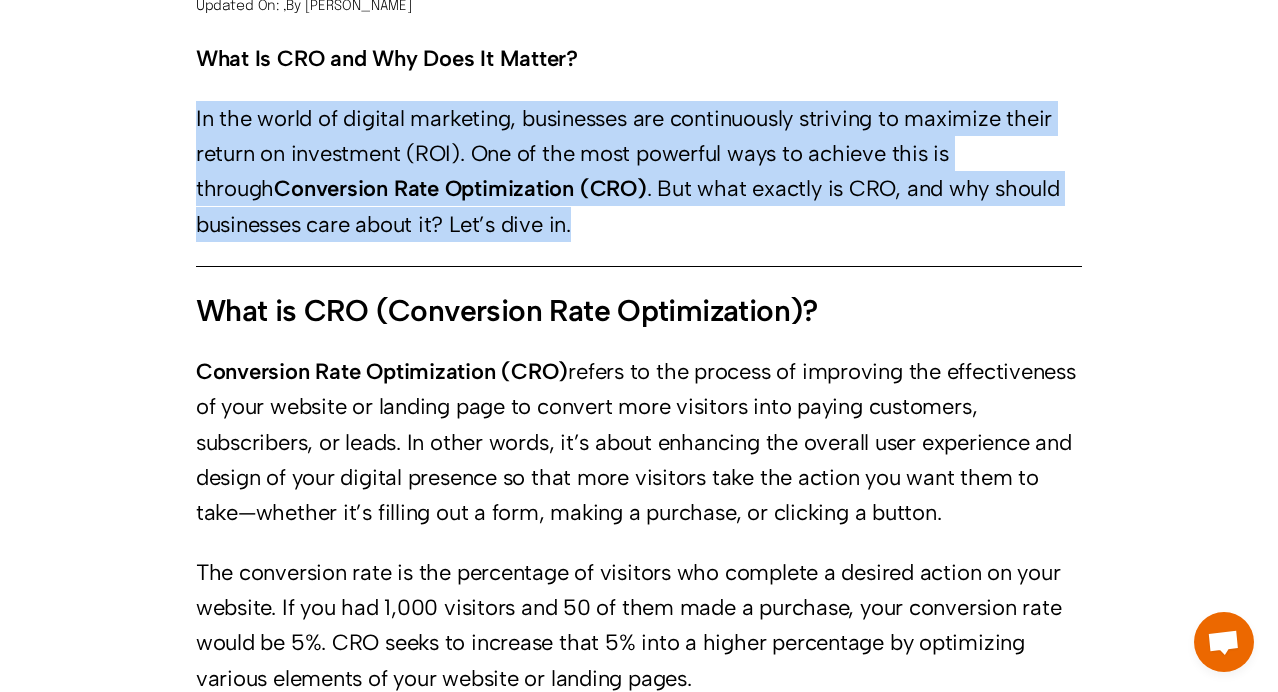 scroll, scrollTop: 874, scrollLeft: 0, axis: vertical 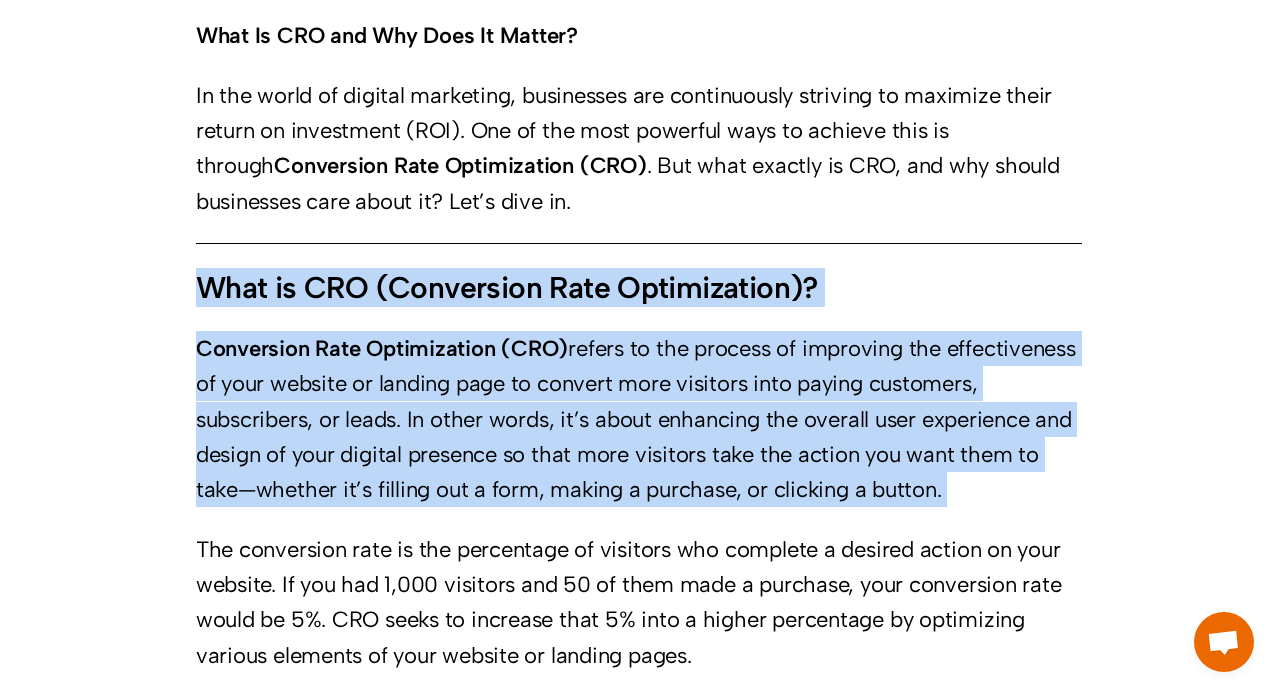 drag, startPoint x: 198, startPoint y: 285, endPoint x: 852, endPoint y: 511, distance: 691.948 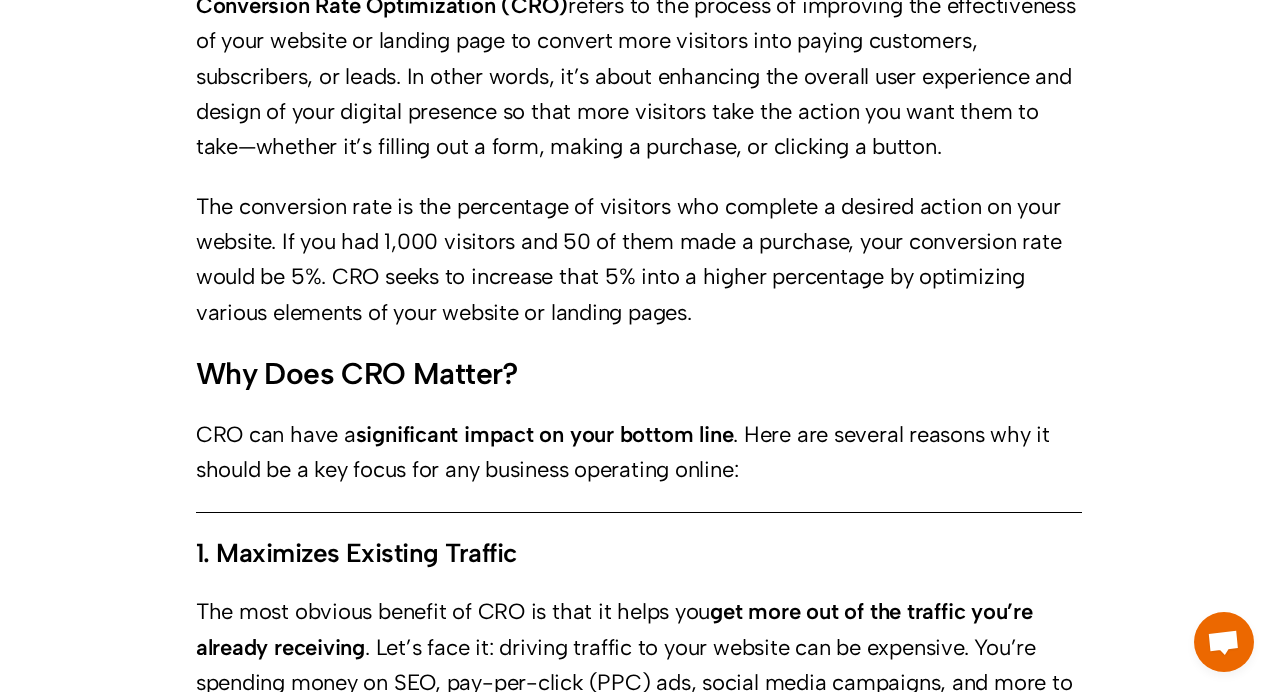 scroll, scrollTop: 1230, scrollLeft: 0, axis: vertical 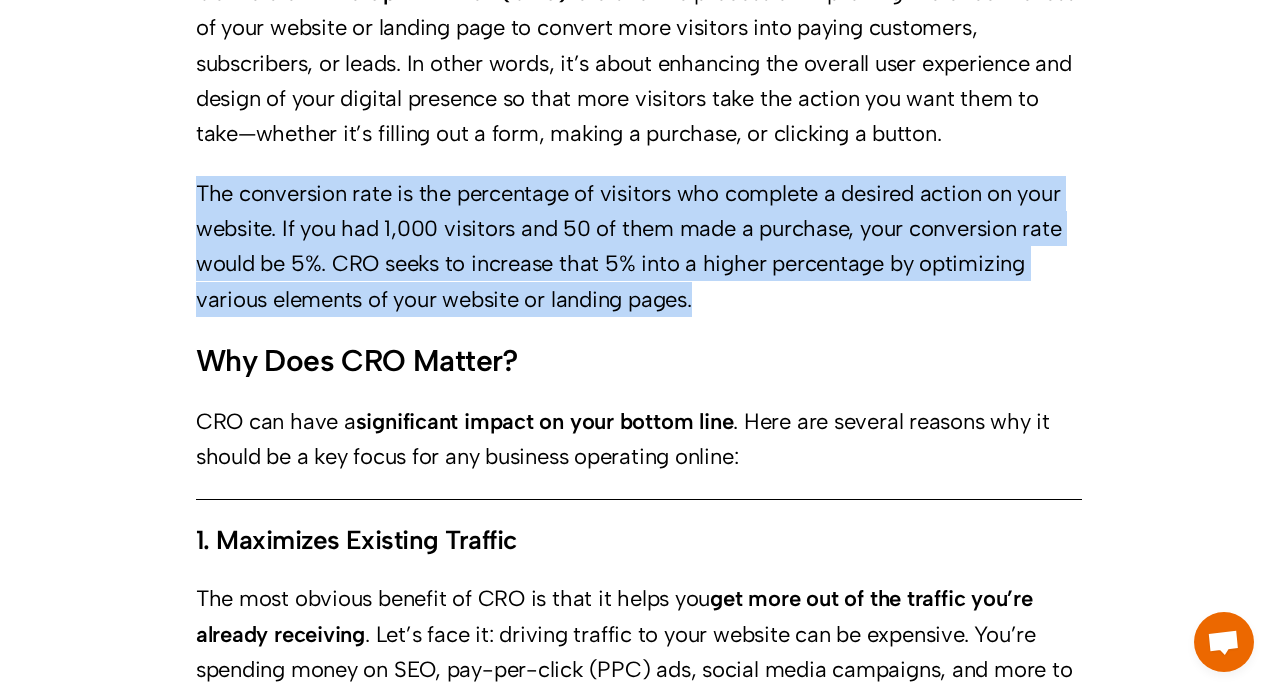 drag, startPoint x: 200, startPoint y: 189, endPoint x: 778, endPoint y: 325, distance: 593.7845 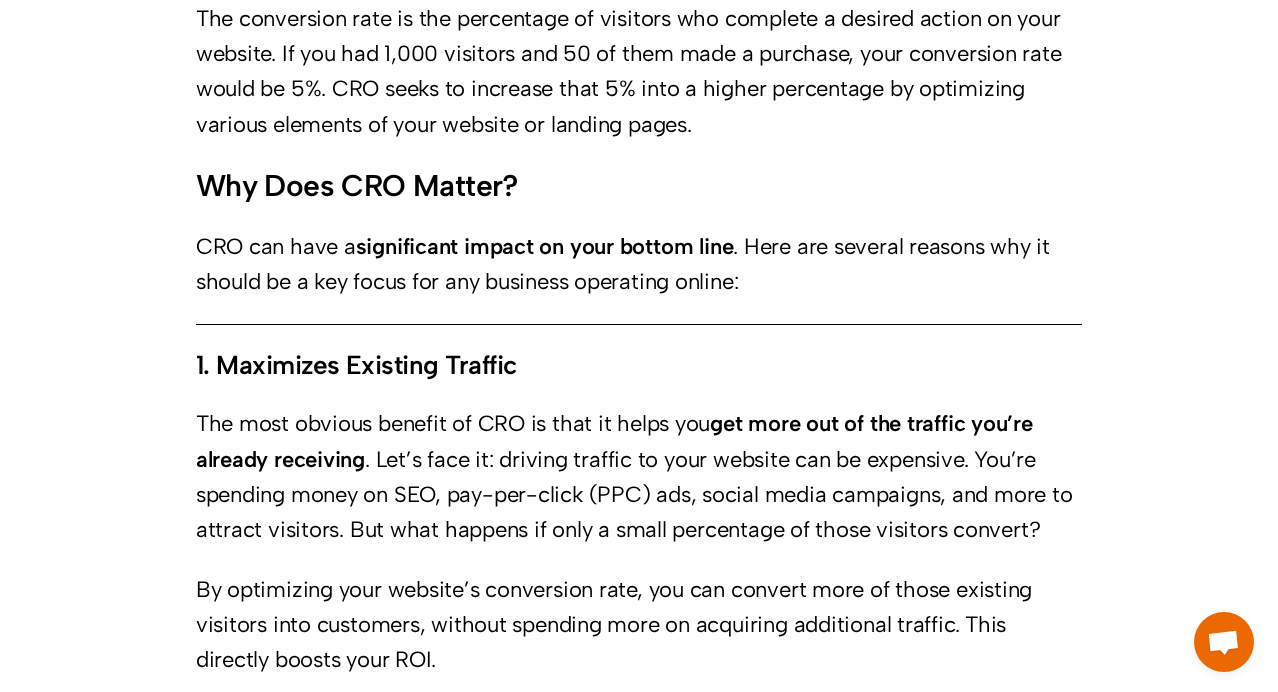 scroll, scrollTop: 1412, scrollLeft: 0, axis: vertical 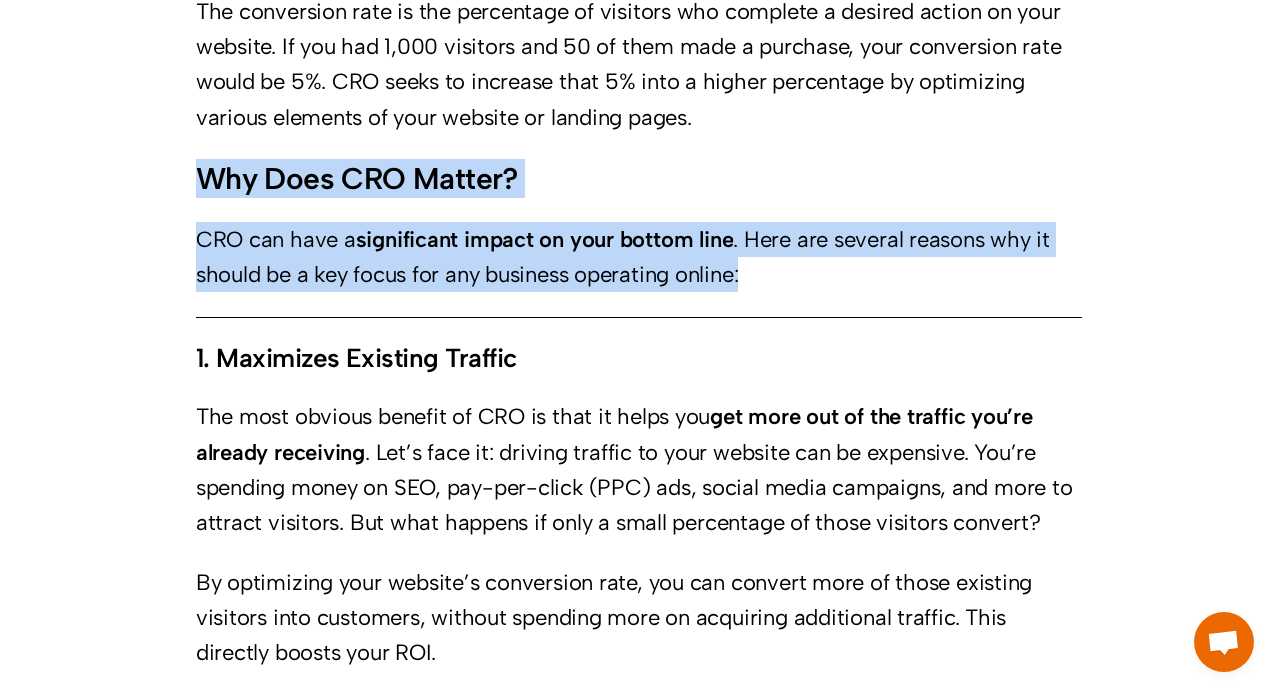 drag, startPoint x: 199, startPoint y: 178, endPoint x: 553, endPoint y: 311, distance: 378.16003 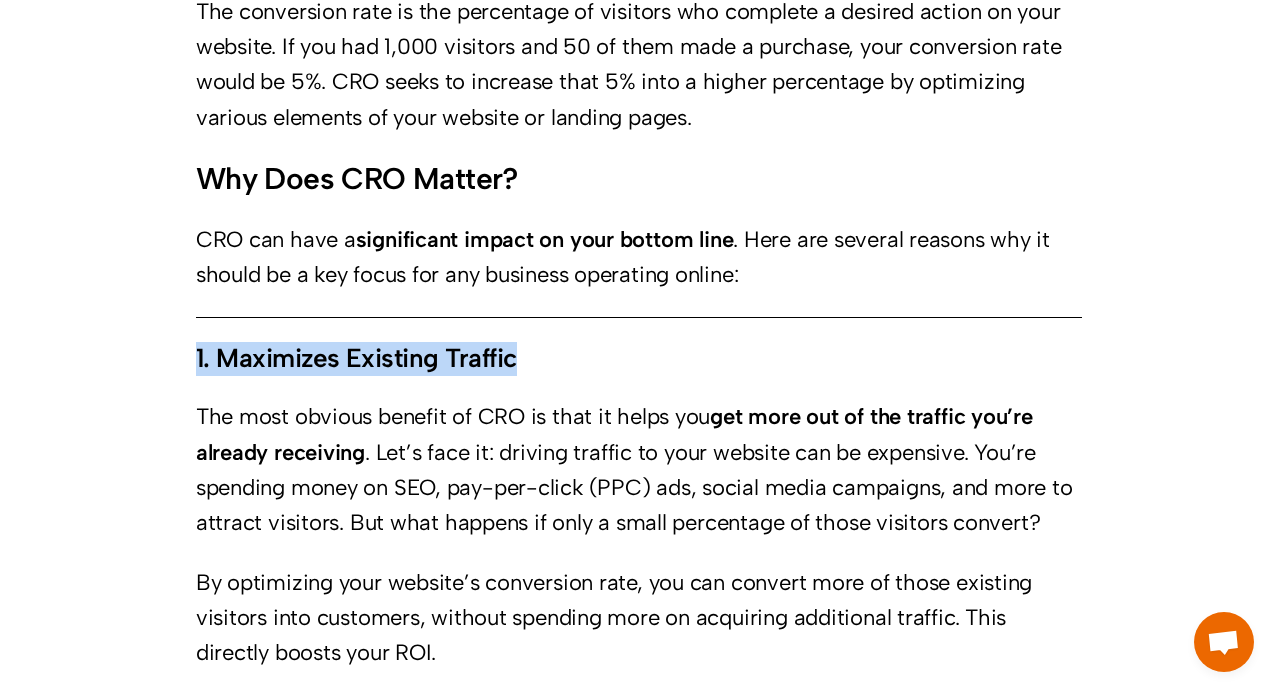 drag, startPoint x: 196, startPoint y: 352, endPoint x: 597, endPoint y: 364, distance: 401.1795 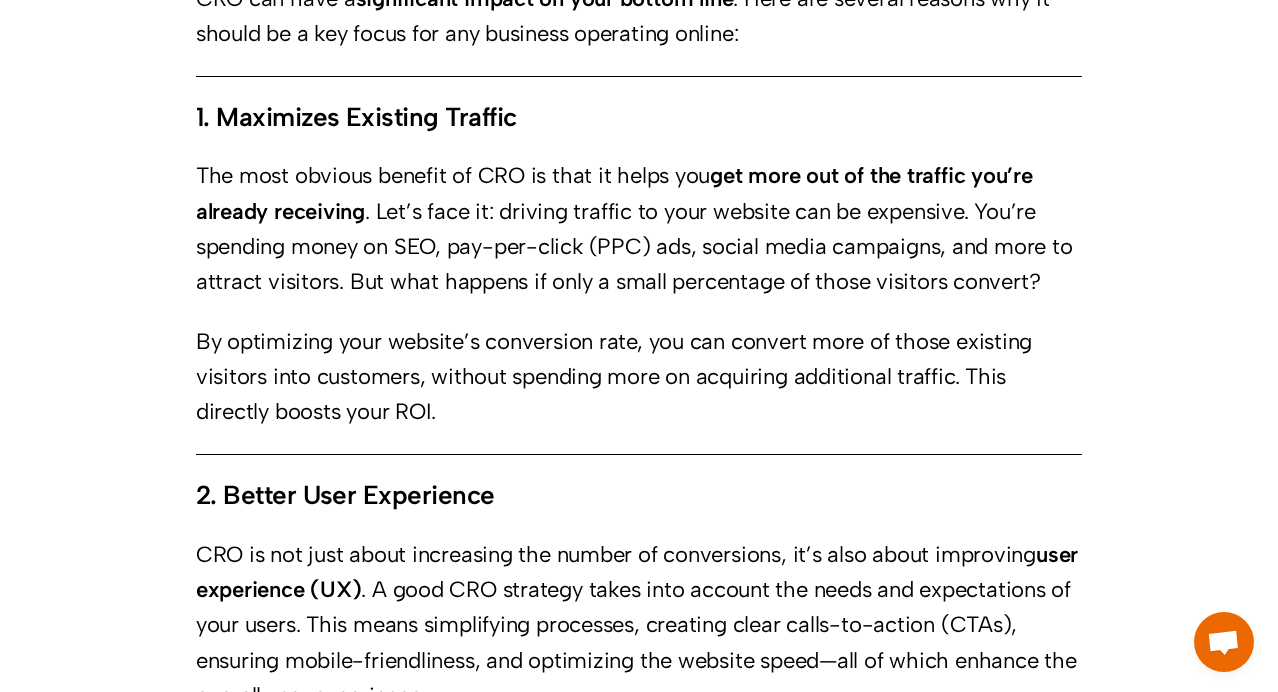 scroll, scrollTop: 1687, scrollLeft: 0, axis: vertical 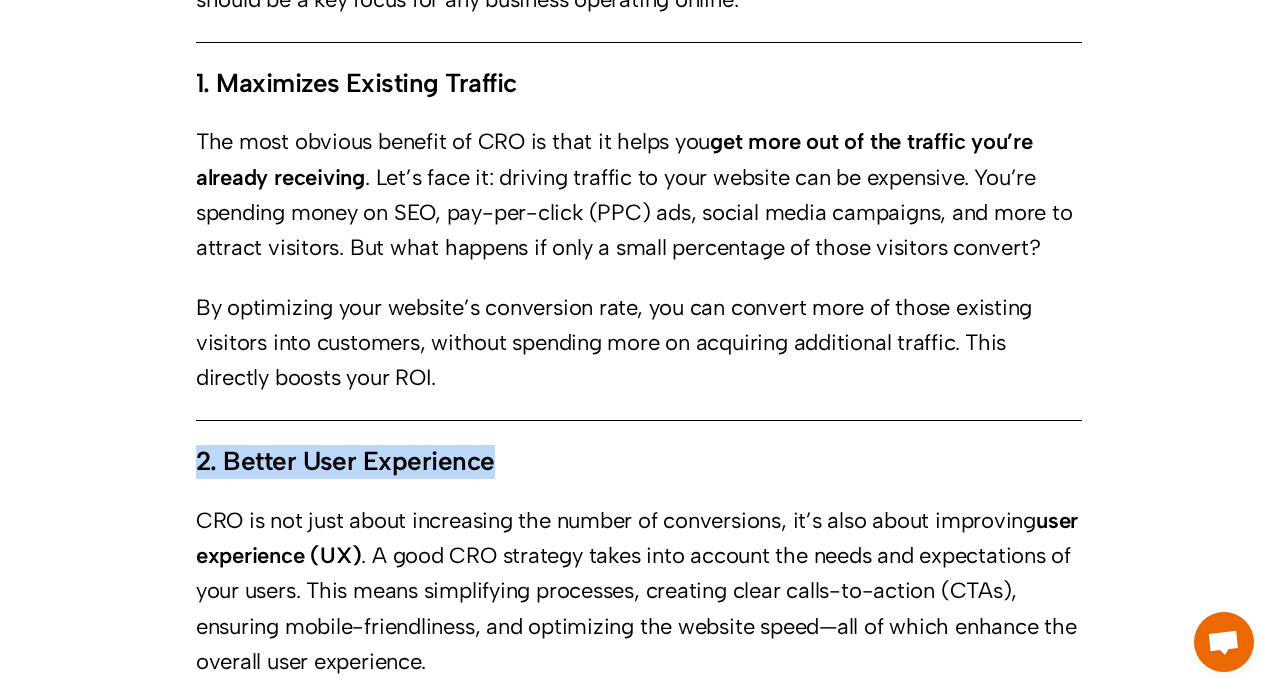 drag, startPoint x: 194, startPoint y: 464, endPoint x: 506, endPoint y: 460, distance: 312.02563 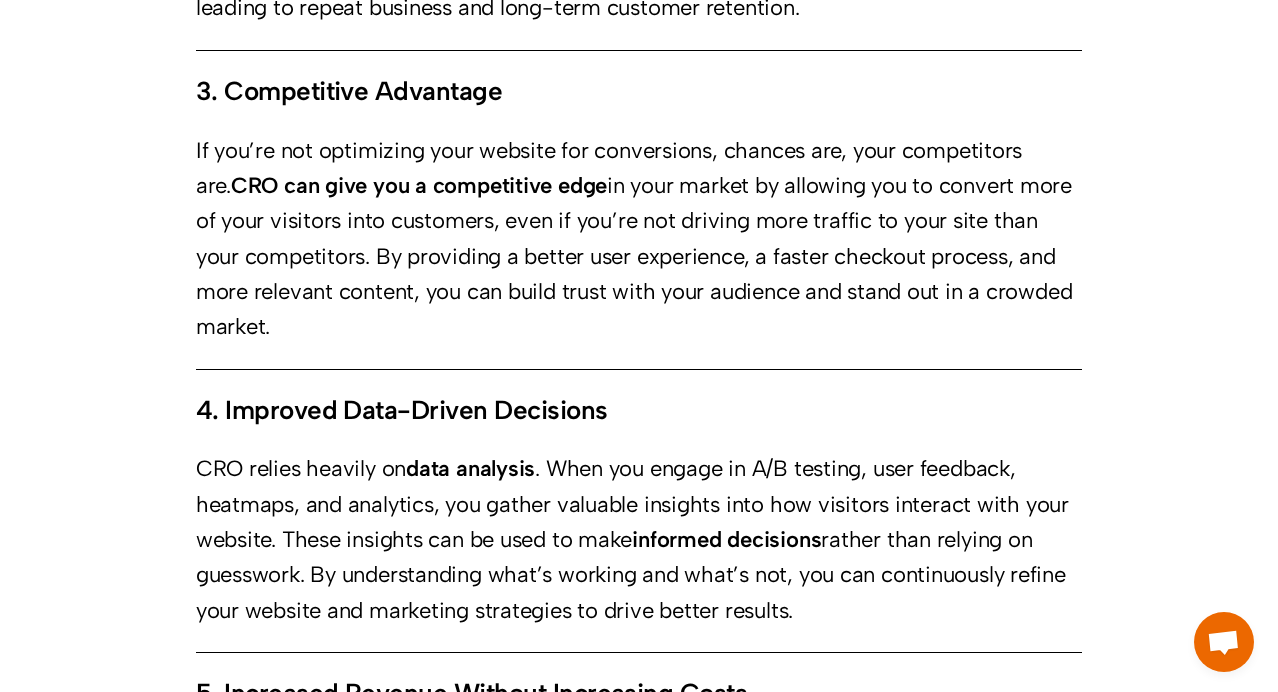 scroll, scrollTop: 2390, scrollLeft: 0, axis: vertical 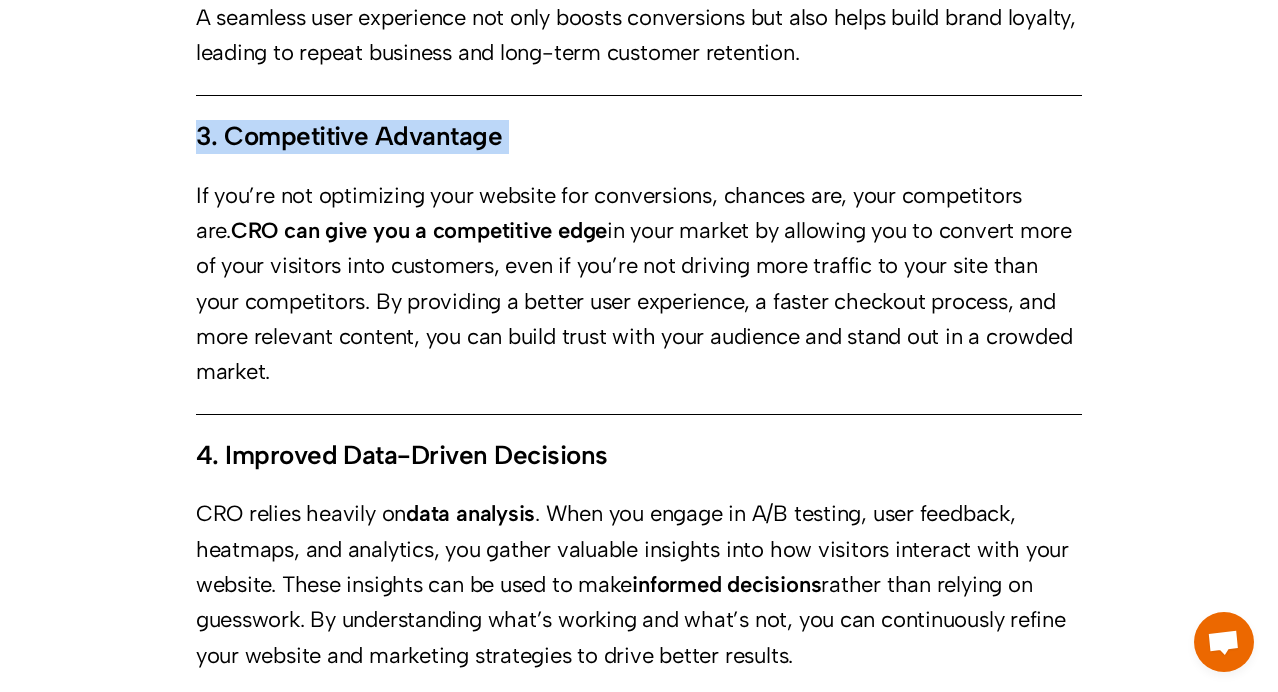 drag, startPoint x: 196, startPoint y: 135, endPoint x: 552, endPoint y: 156, distance: 356.61884 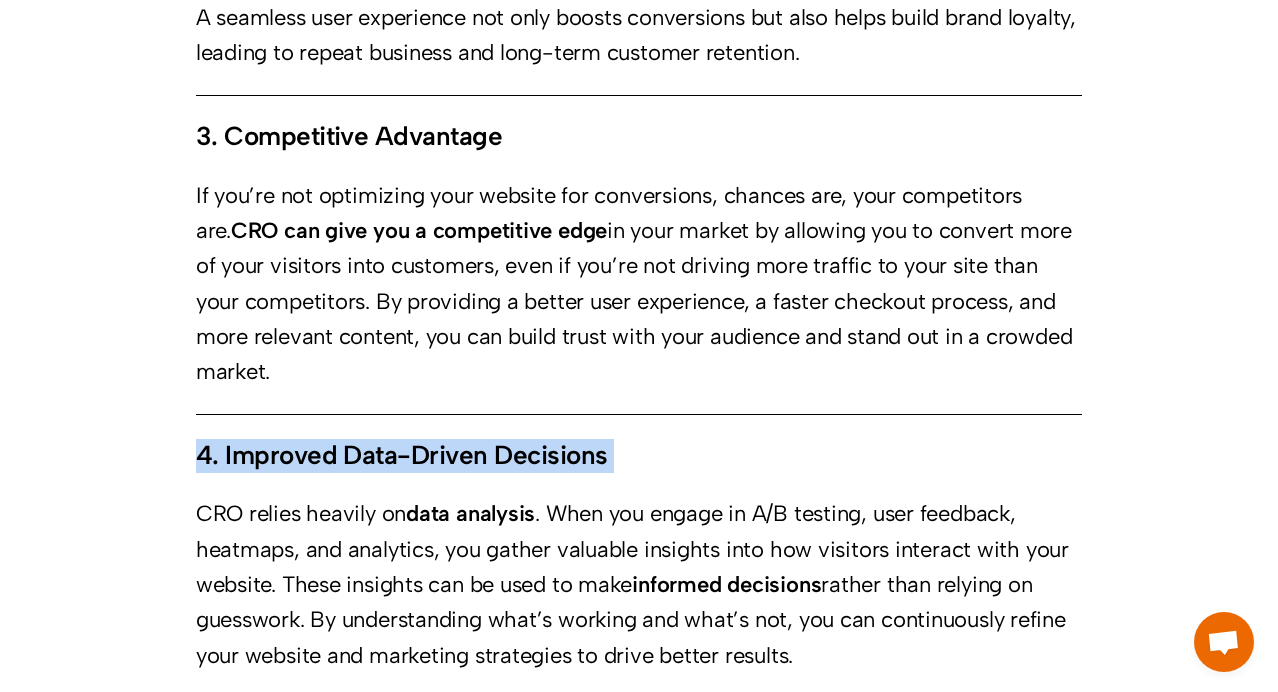 drag, startPoint x: 201, startPoint y: 455, endPoint x: 255, endPoint y: 485, distance: 61.77378 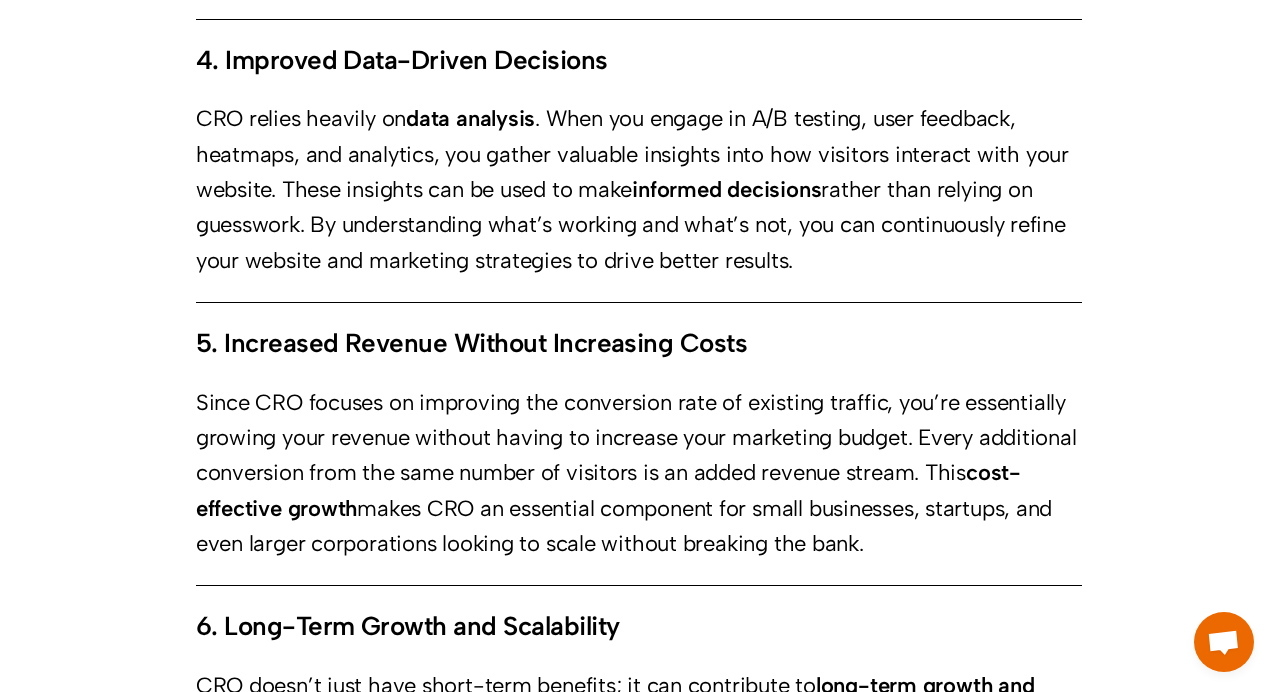 scroll, scrollTop: 2897, scrollLeft: 0, axis: vertical 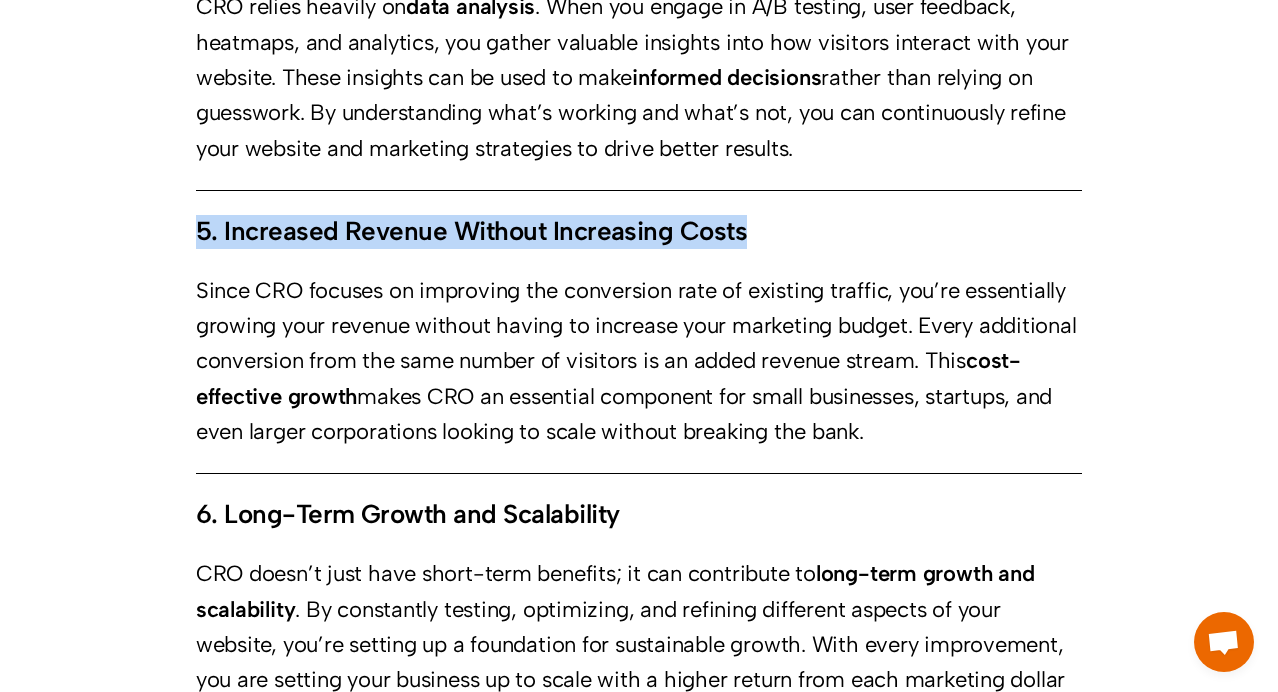 drag, startPoint x: 197, startPoint y: 230, endPoint x: 782, endPoint y: 227, distance: 585.0077 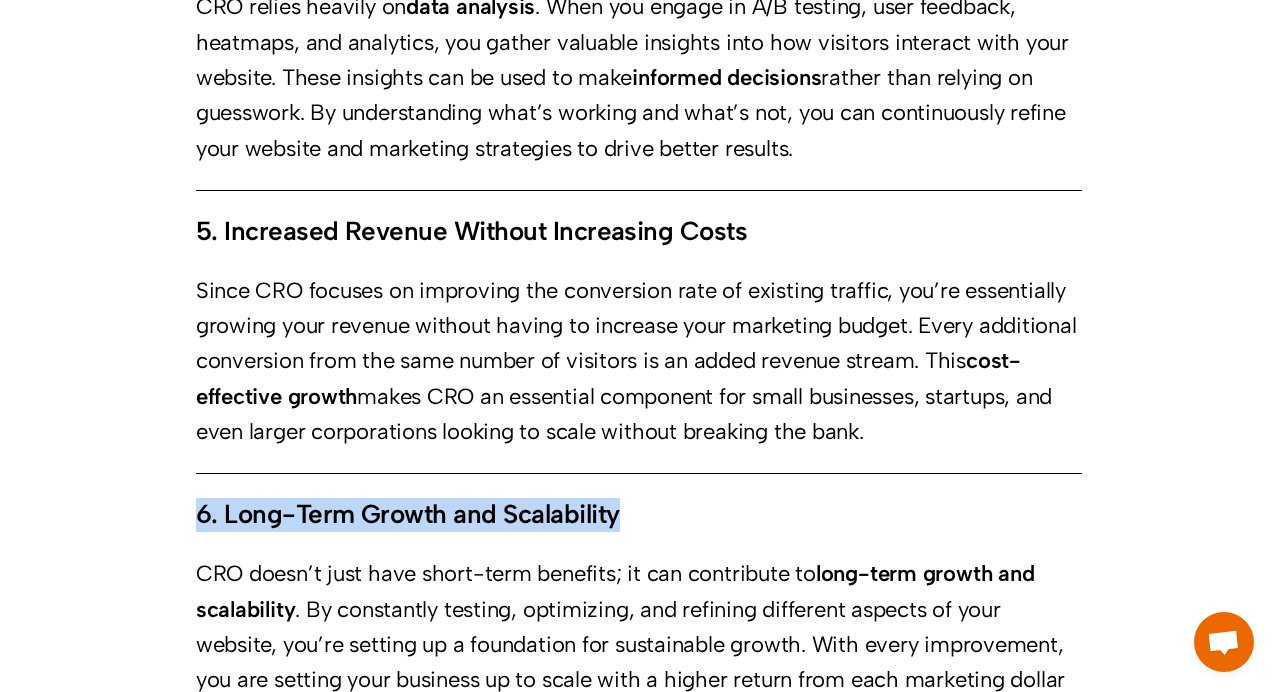 drag, startPoint x: 201, startPoint y: 513, endPoint x: 632, endPoint y: 509, distance: 431.01855 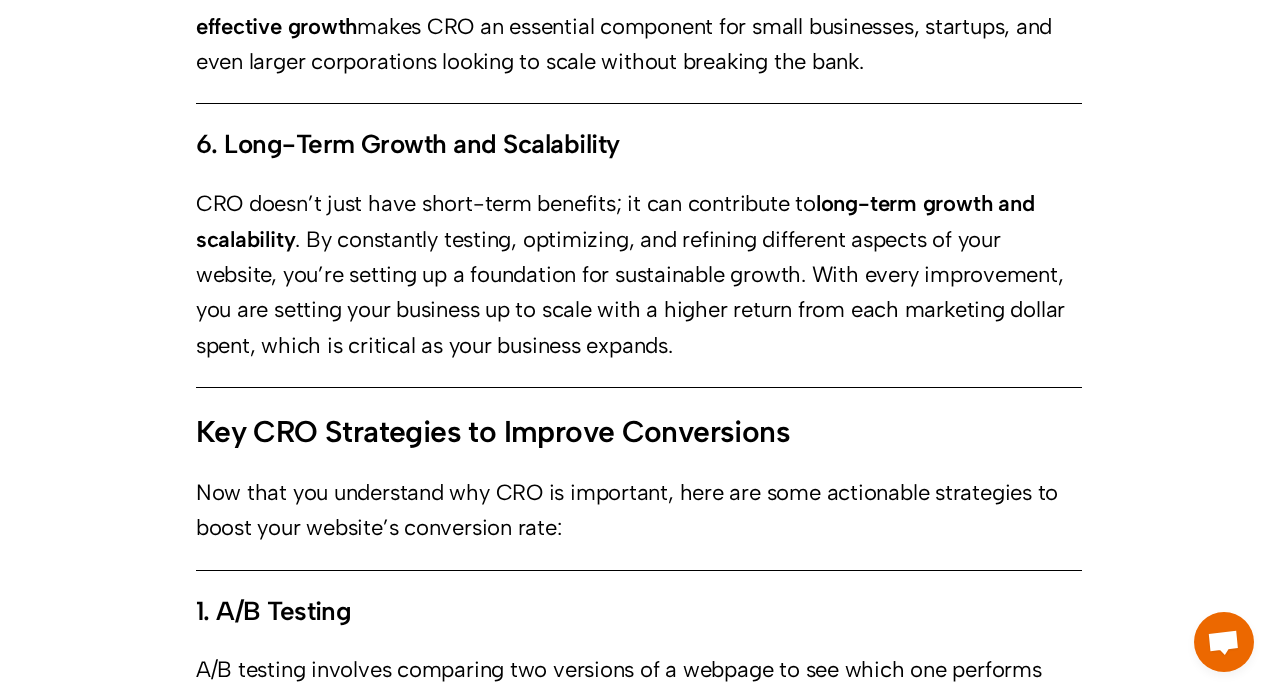 scroll, scrollTop: 3369, scrollLeft: 0, axis: vertical 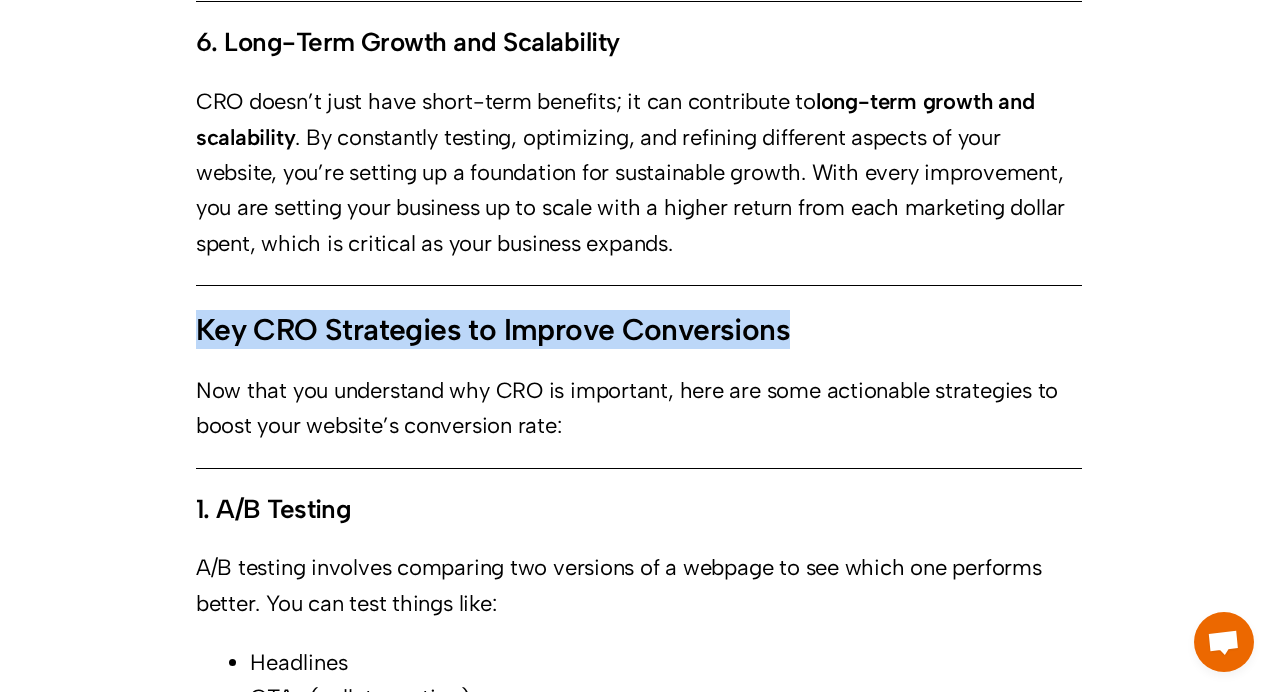 drag, startPoint x: 199, startPoint y: 331, endPoint x: 846, endPoint y: 335, distance: 647.0124 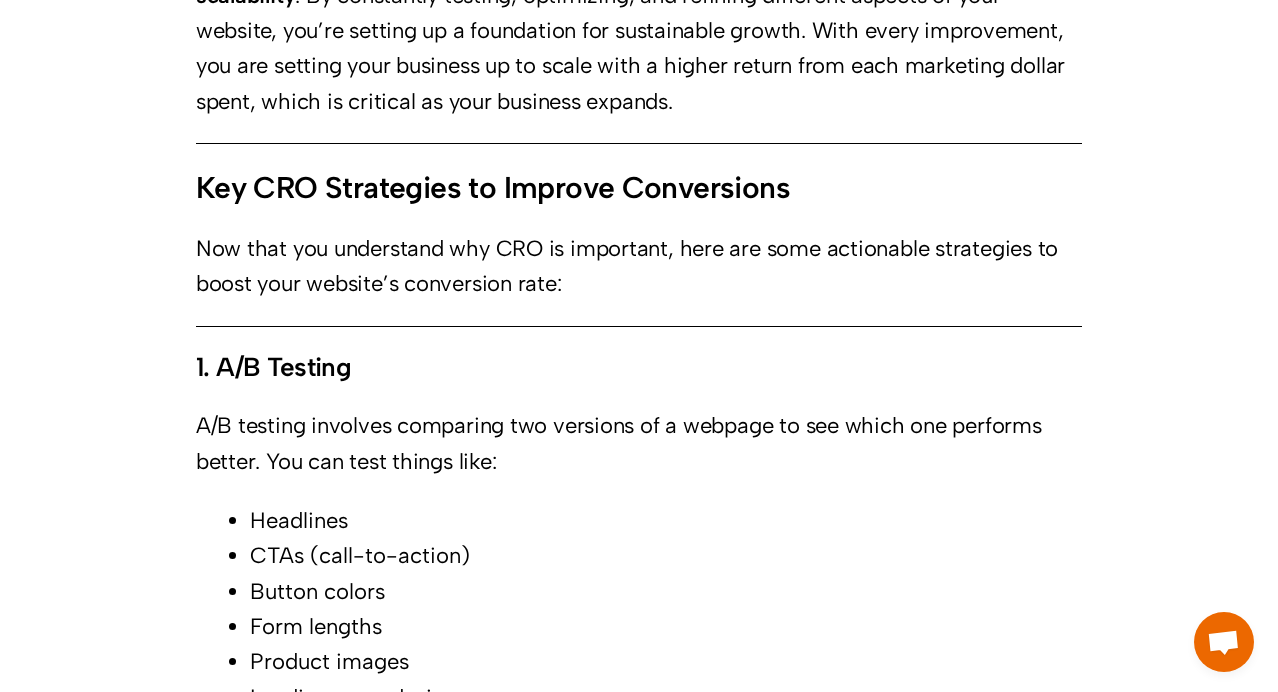 scroll, scrollTop: 3512, scrollLeft: 0, axis: vertical 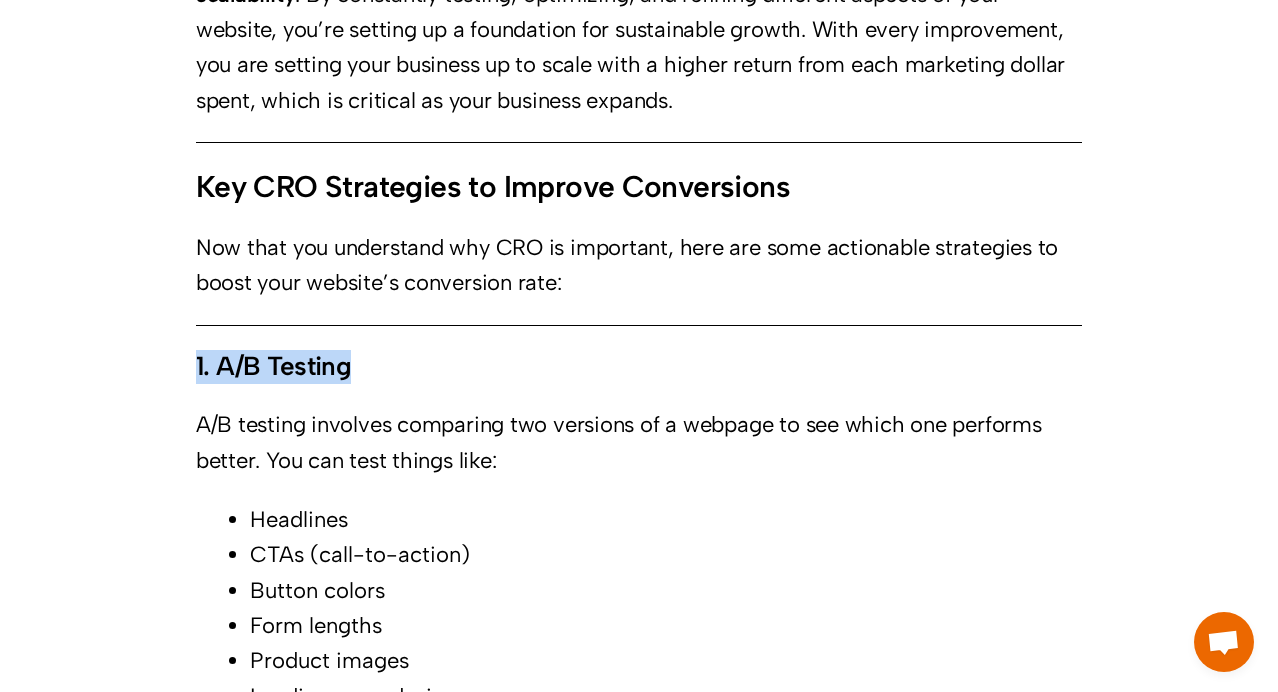 drag, startPoint x: 197, startPoint y: 365, endPoint x: 365, endPoint y: 374, distance: 168.2409 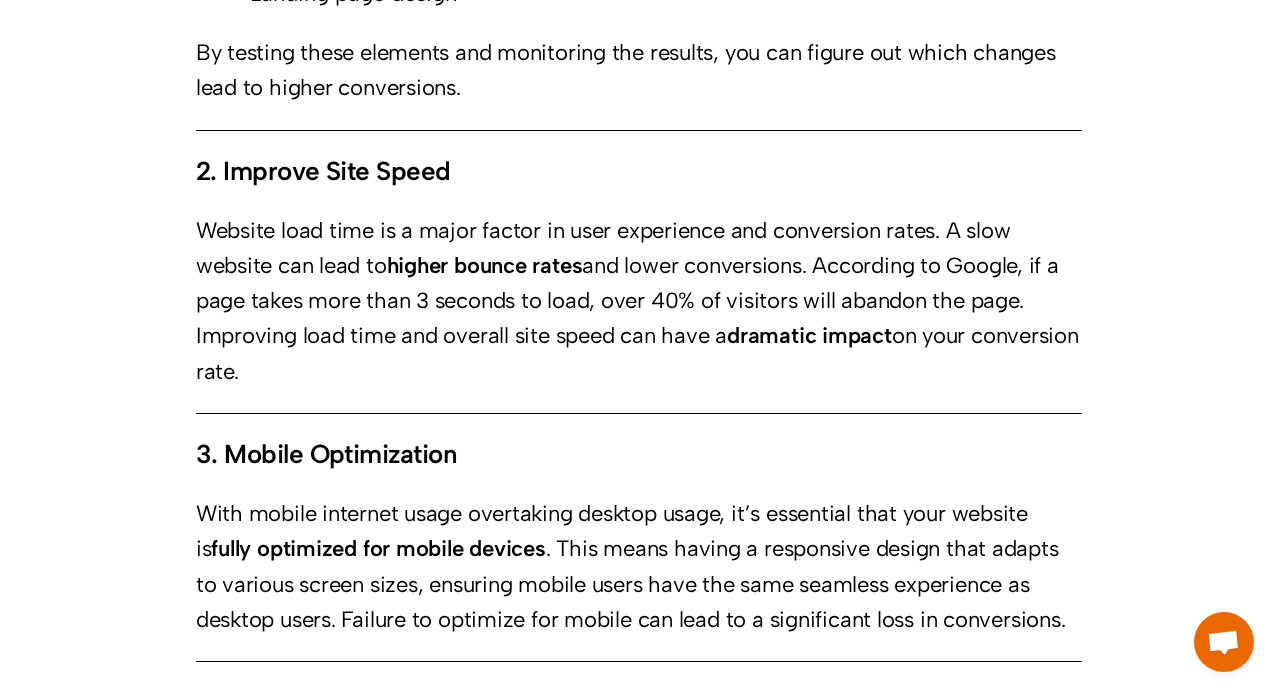 scroll, scrollTop: 4066, scrollLeft: 0, axis: vertical 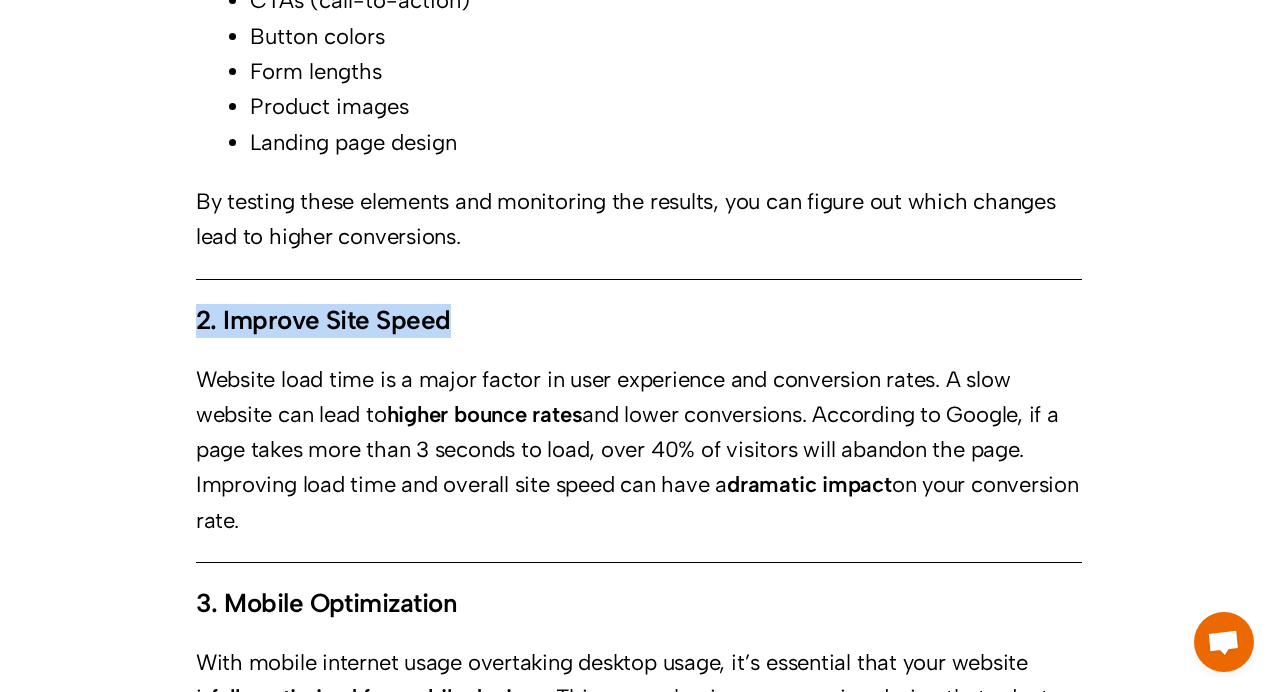 drag, startPoint x: 197, startPoint y: 316, endPoint x: 464, endPoint y: 326, distance: 267.1872 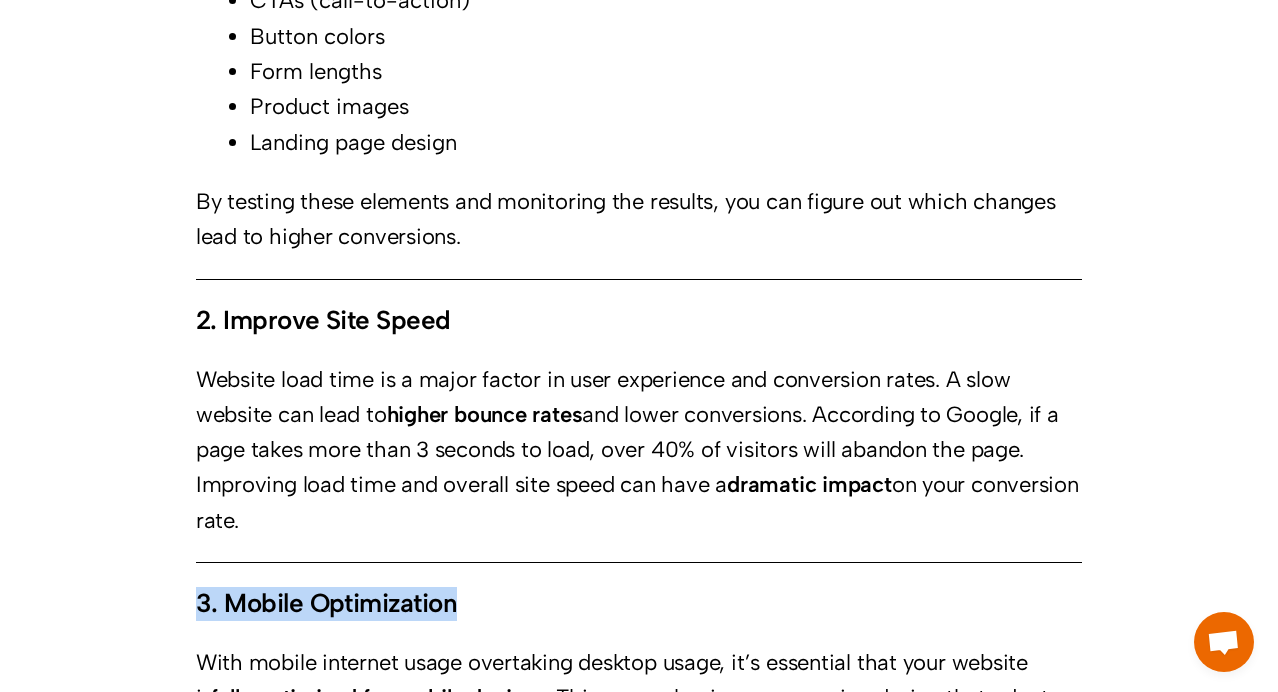 drag, startPoint x: 199, startPoint y: 606, endPoint x: 531, endPoint y: 607, distance: 332.0015 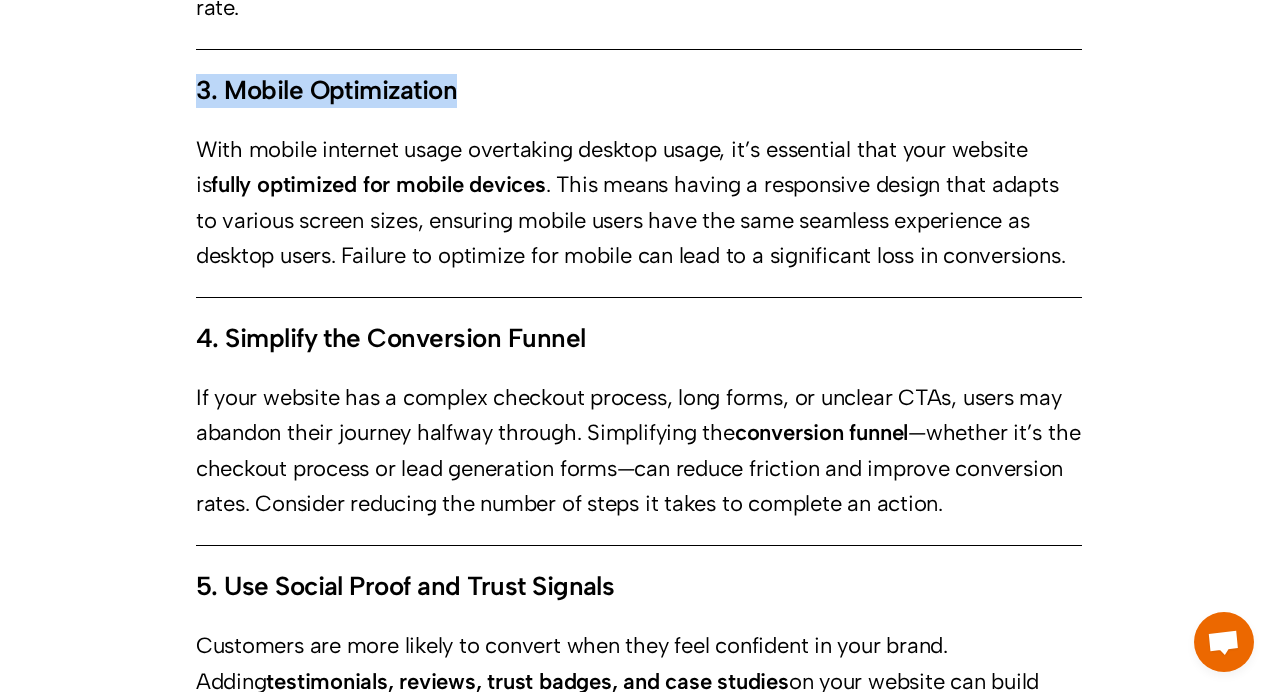 scroll, scrollTop: 4580, scrollLeft: 0, axis: vertical 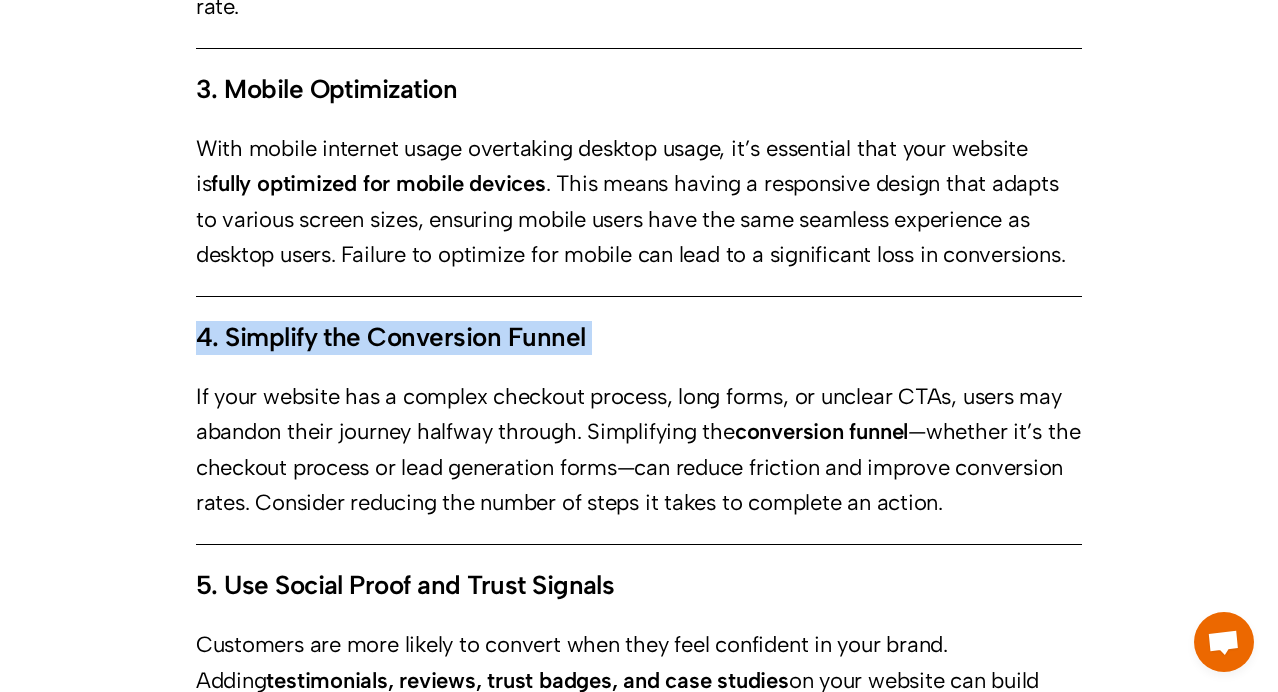 drag, startPoint x: 201, startPoint y: 340, endPoint x: 603, endPoint y: 356, distance: 402.31827 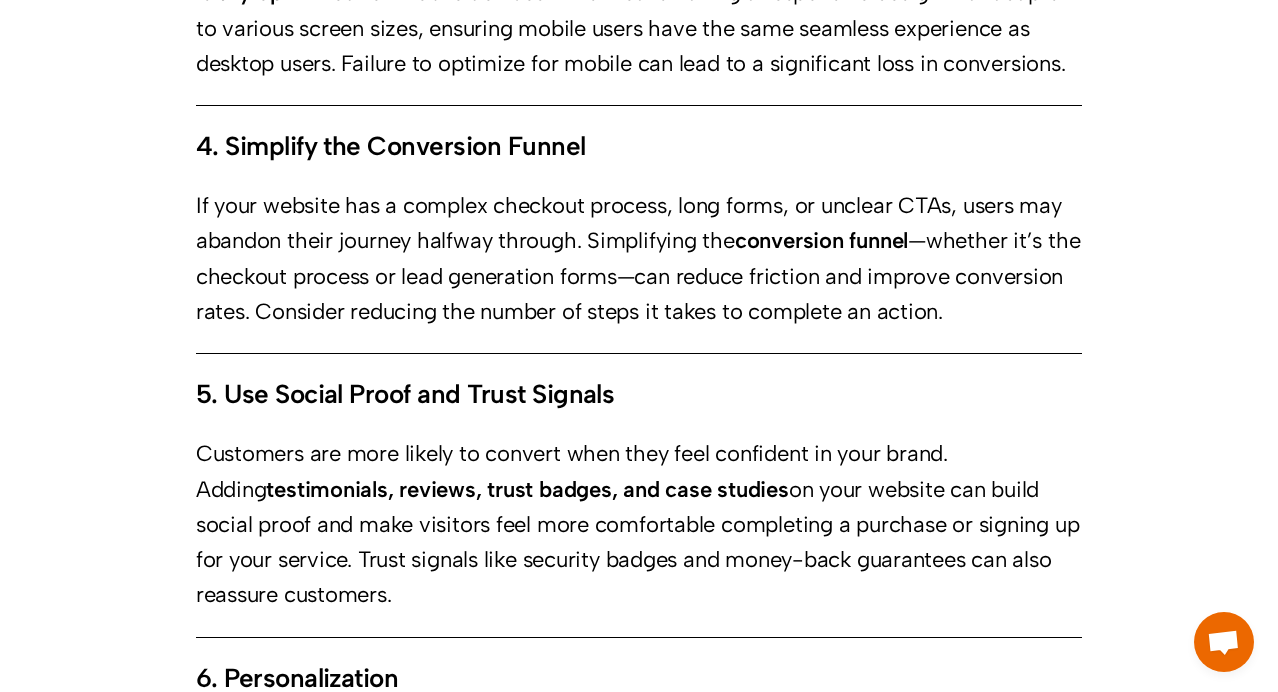 scroll, scrollTop: 4782, scrollLeft: 0, axis: vertical 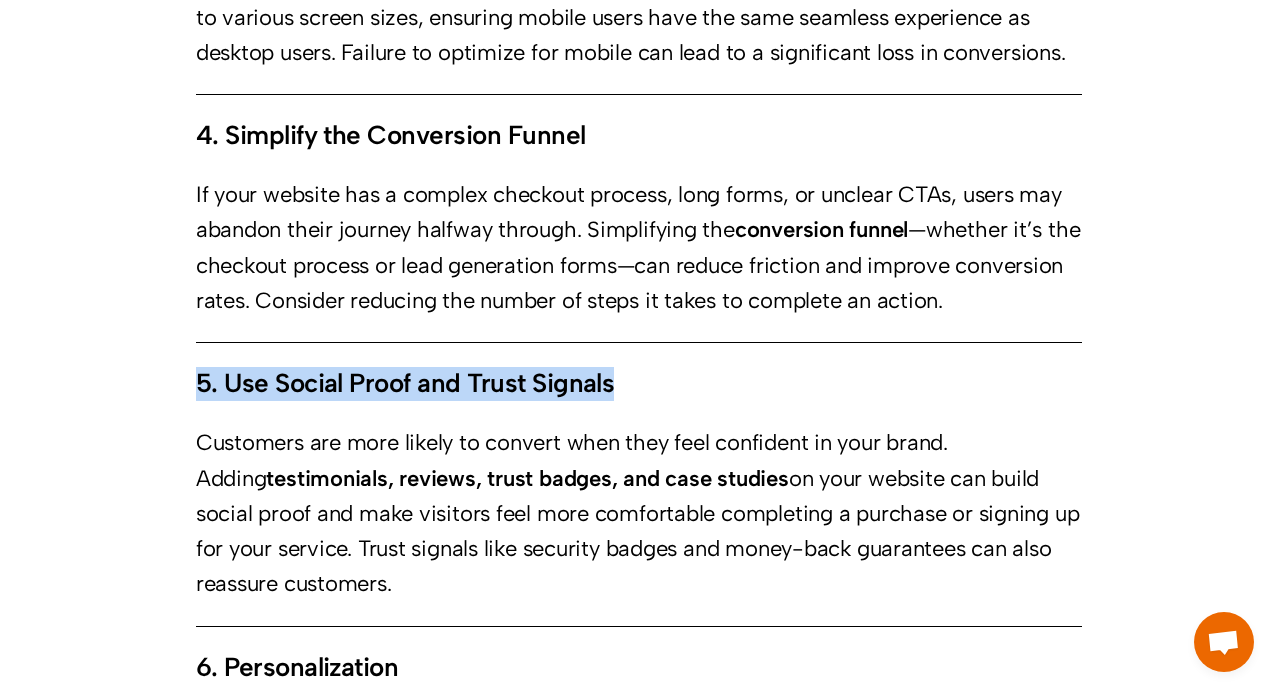 drag, startPoint x: 199, startPoint y: 388, endPoint x: 638, endPoint y: 396, distance: 439.07288 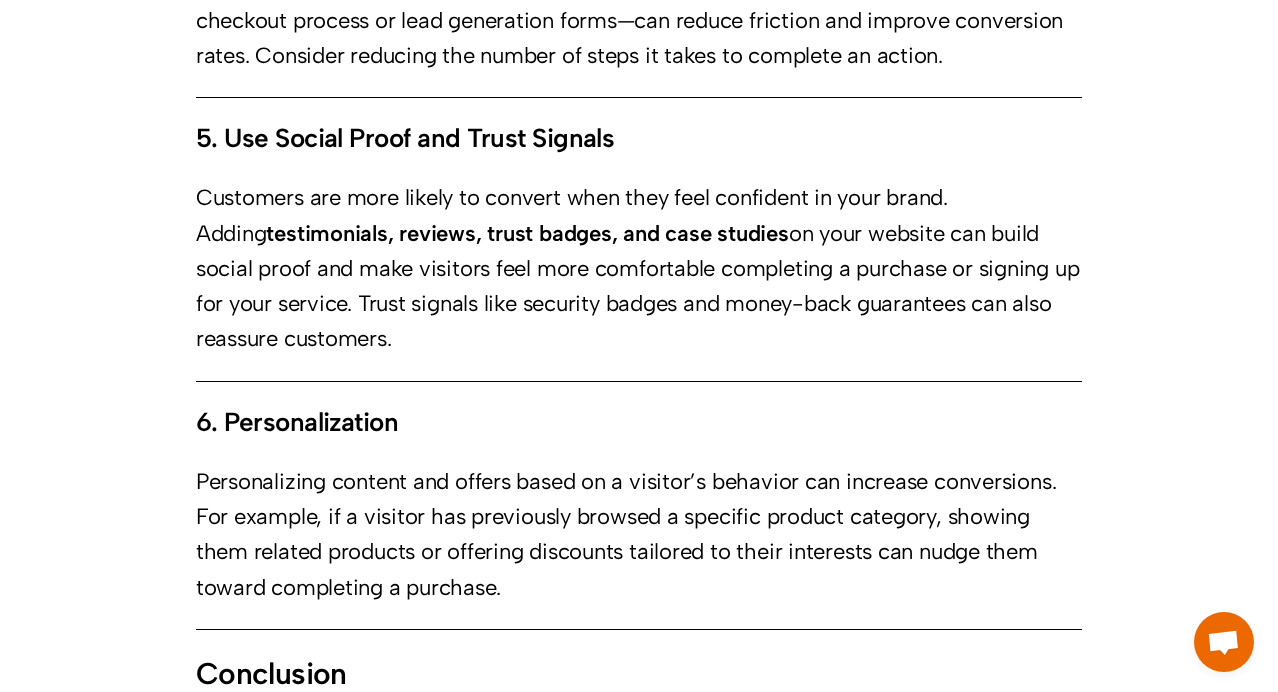 scroll, scrollTop: 5035, scrollLeft: 0, axis: vertical 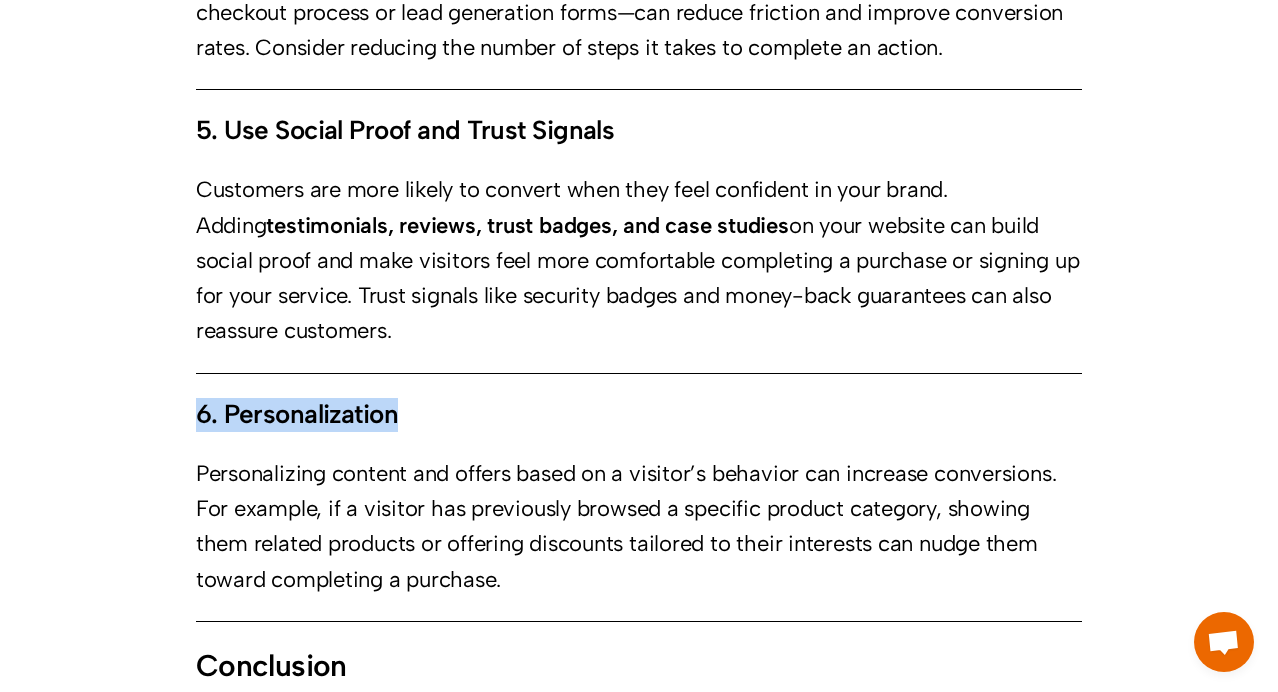 drag, startPoint x: 198, startPoint y: 417, endPoint x: 437, endPoint y: 414, distance: 239.01883 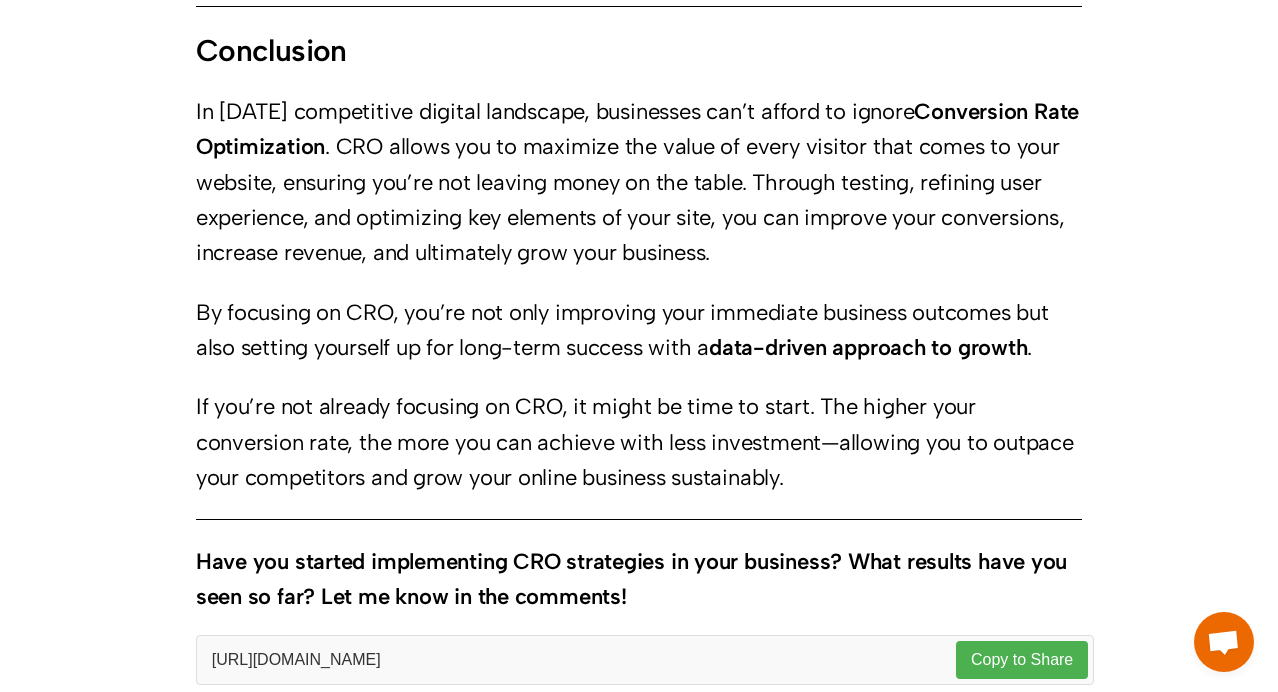 scroll, scrollTop: 5648, scrollLeft: 0, axis: vertical 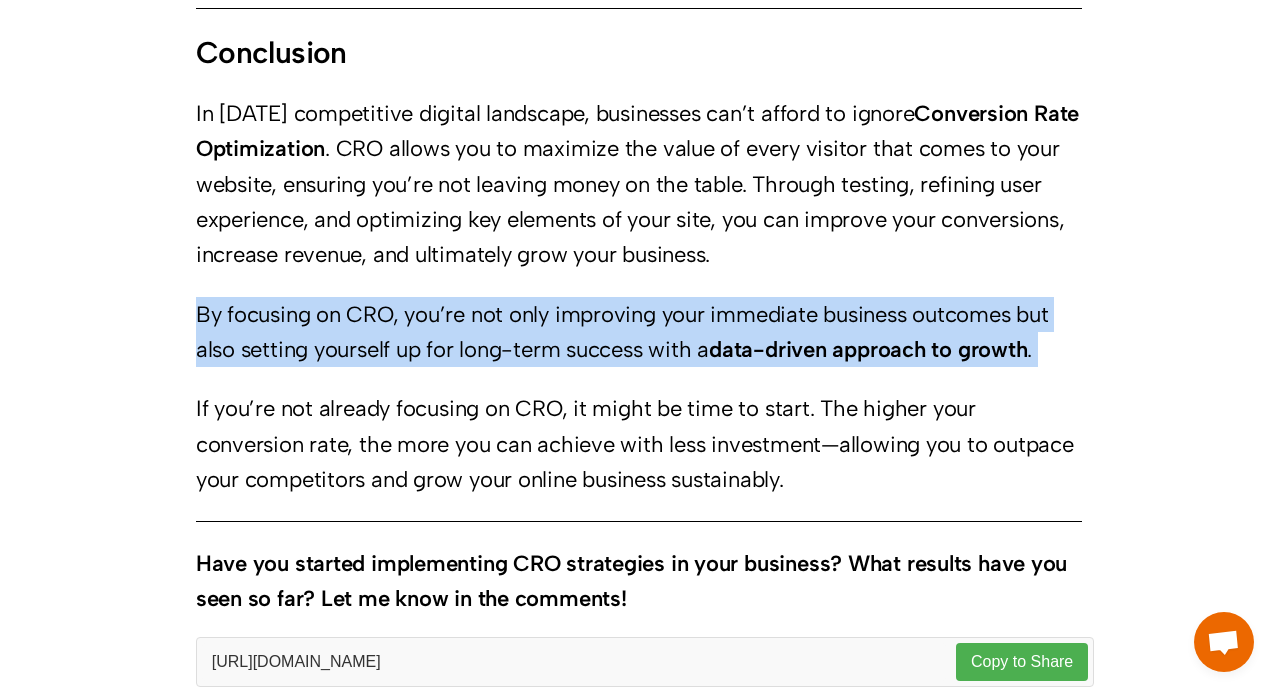 drag, startPoint x: 194, startPoint y: 317, endPoint x: 1082, endPoint y: 369, distance: 889.52124 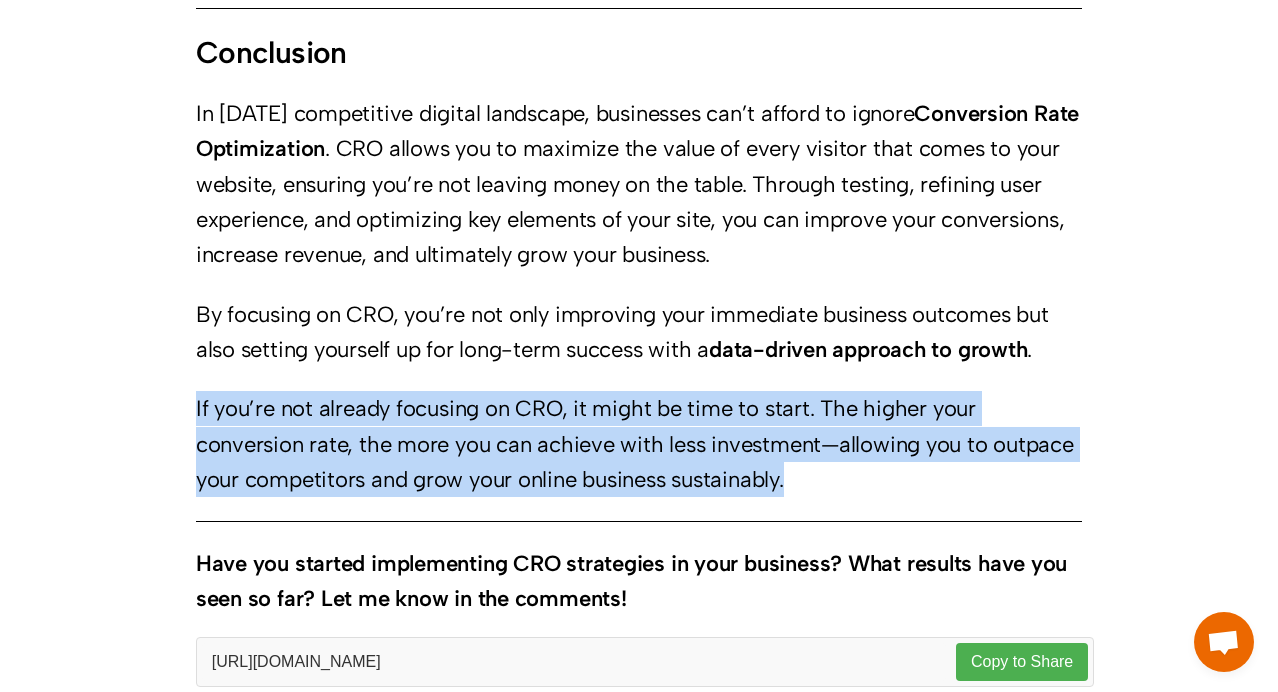 drag, startPoint x: 192, startPoint y: 410, endPoint x: 883, endPoint y: 490, distance: 695.61554 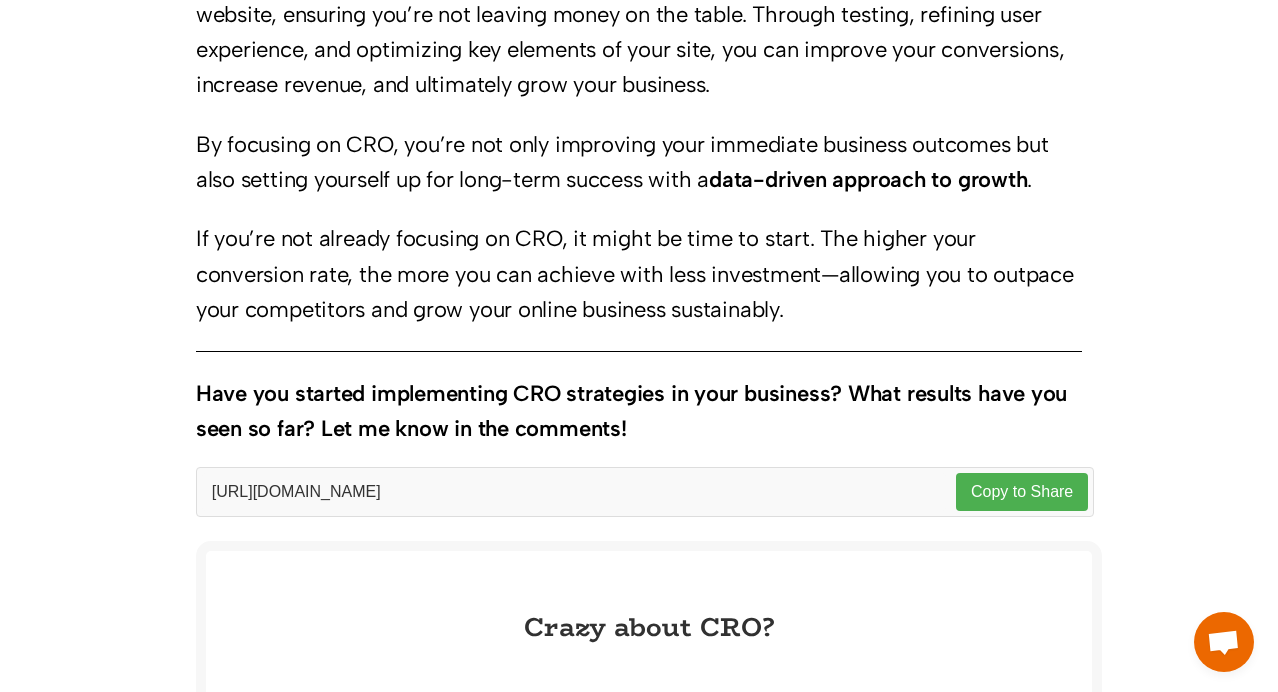scroll, scrollTop: 5840, scrollLeft: 0, axis: vertical 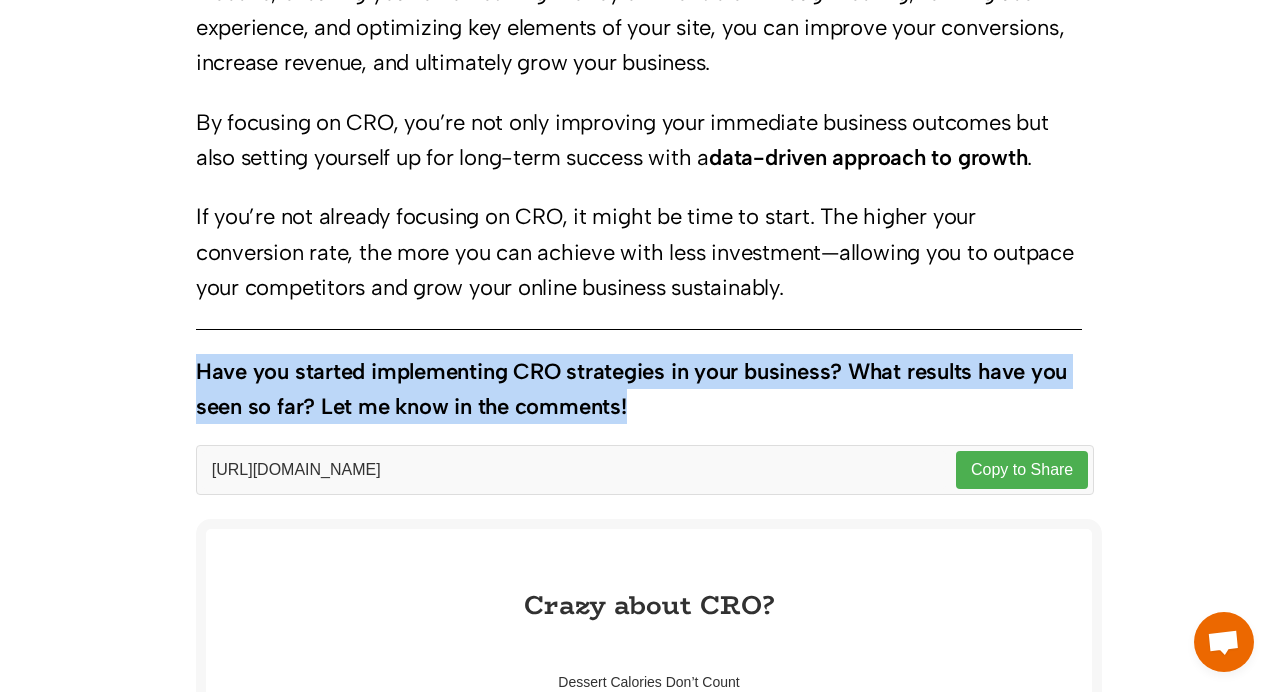 drag, startPoint x: 196, startPoint y: 373, endPoint x: 670, endPoint y: 442, distance: 478.99582 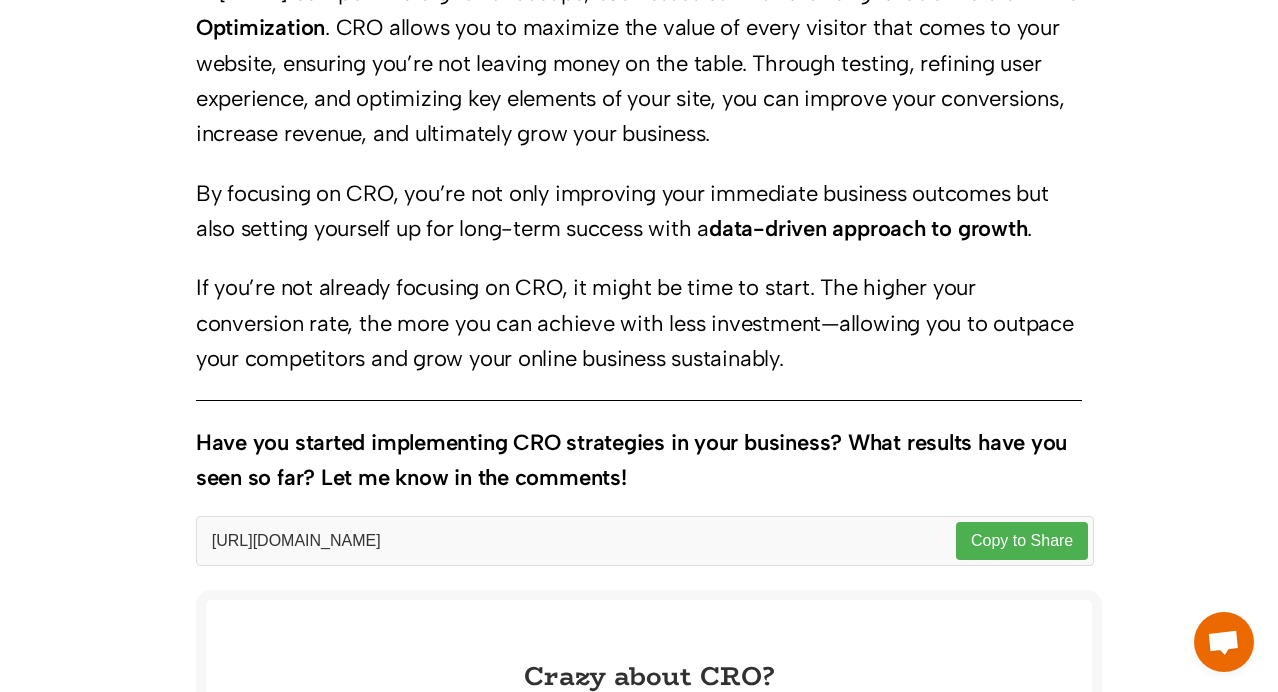 scroll, scrollTop: 5776, scrollLeft: 0, axis: vertical 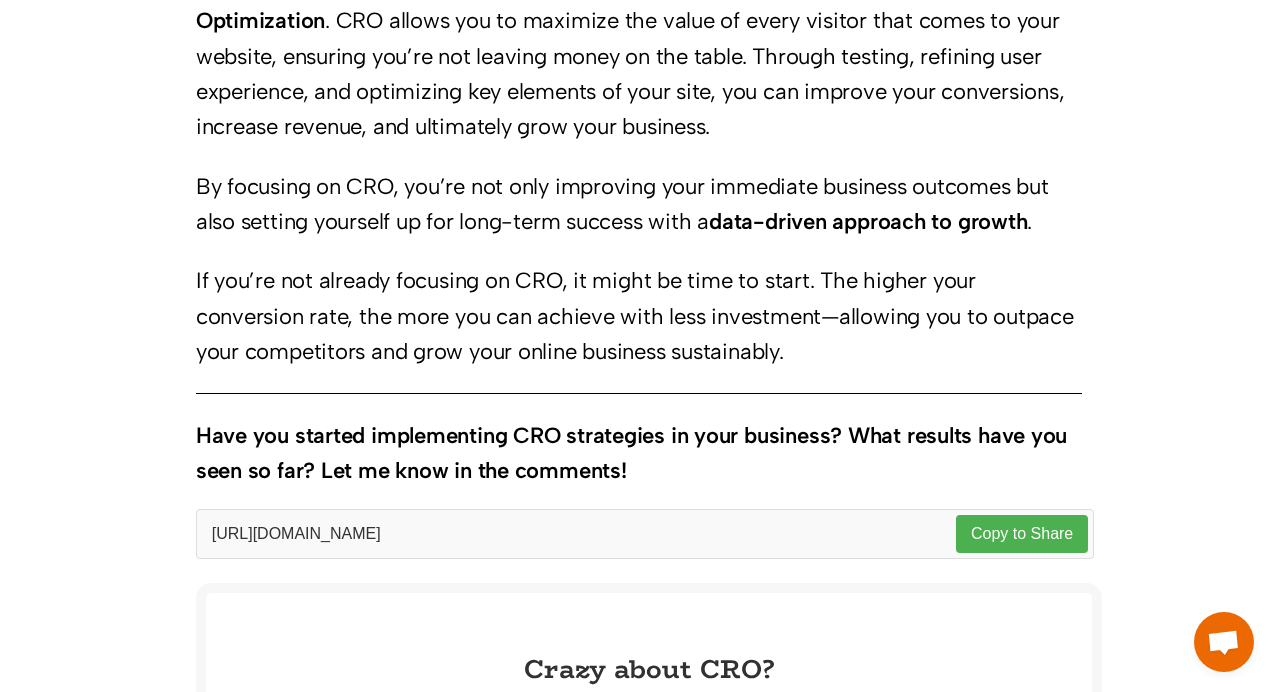 click on "If you’re not already focusing on CRO, it might be time to start. The higher your conversion rate, the more you can achieve with less investment—allowing you to outpace your competitors and grow your online business sustainably." at bounding box center [639, 316] 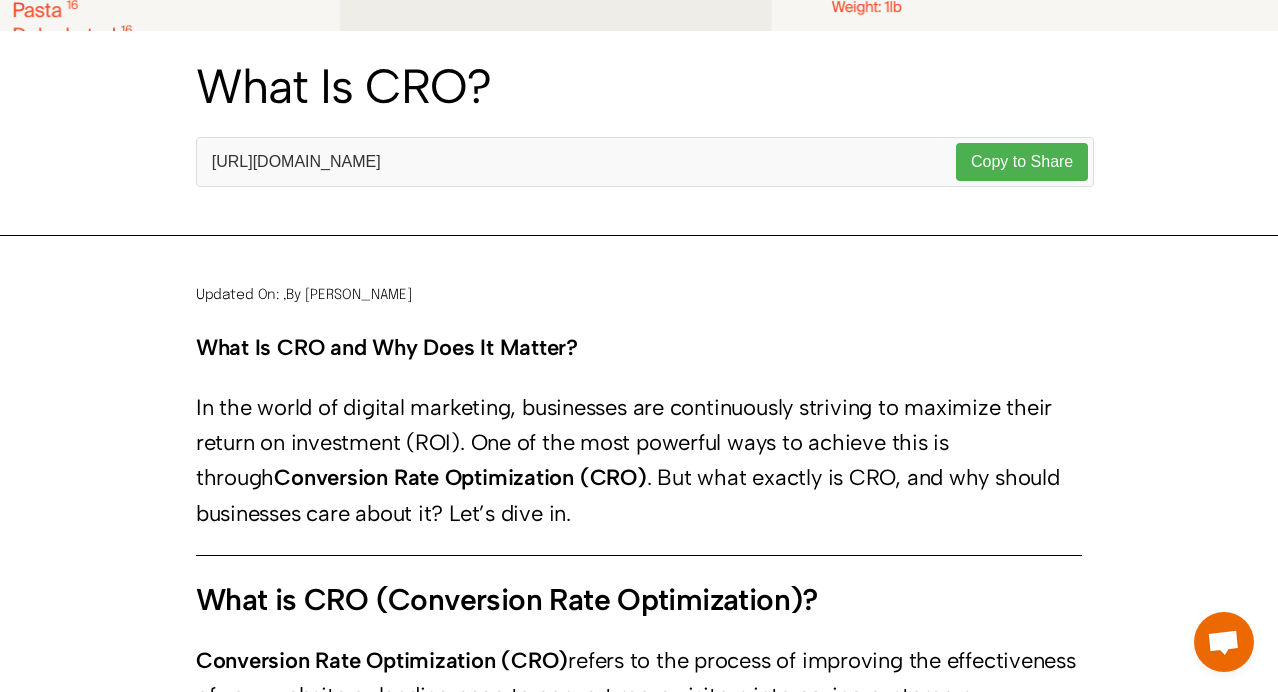 scroll, scrollTop: 606, scrollLeft: 0, axis: vertical 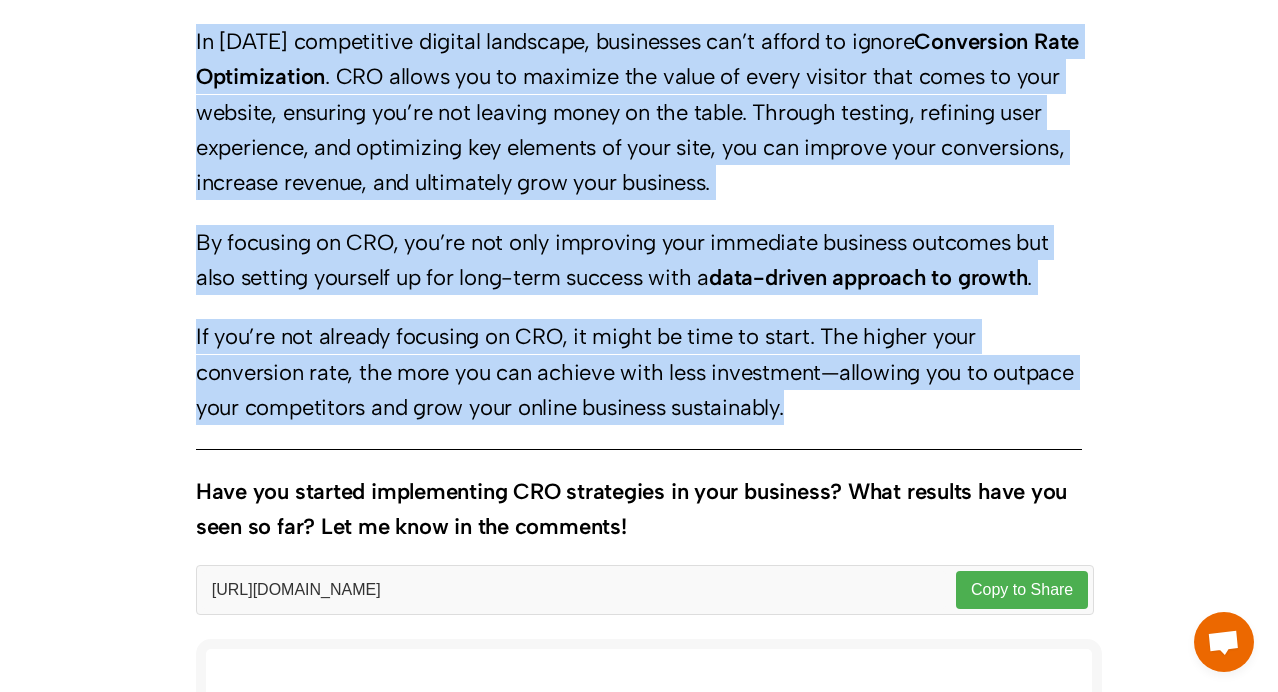 drag, startPoint x: 194, startPoint y: 305, endPoint x: 816, endPoint y: 458, distance: 640.5412 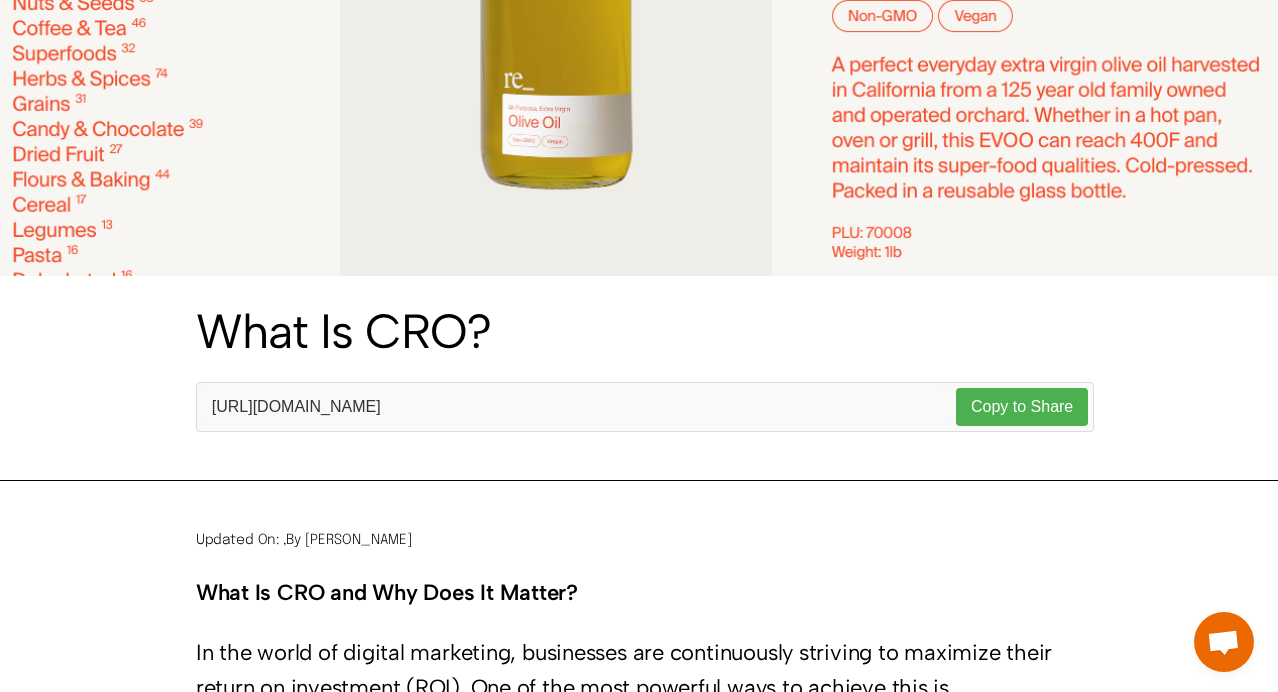 scroll, scrollTop: 0, scrollLeft: 0, axis: both 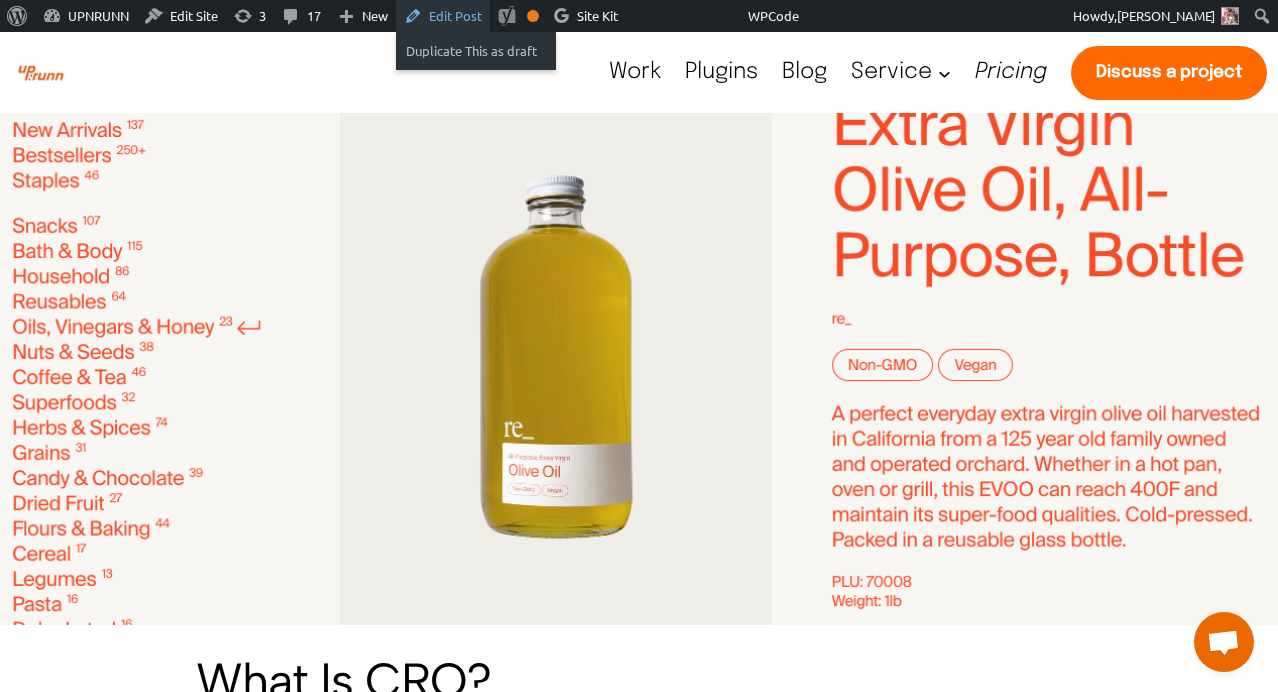 click on "Edit Post" at bounding box center [443, 16] 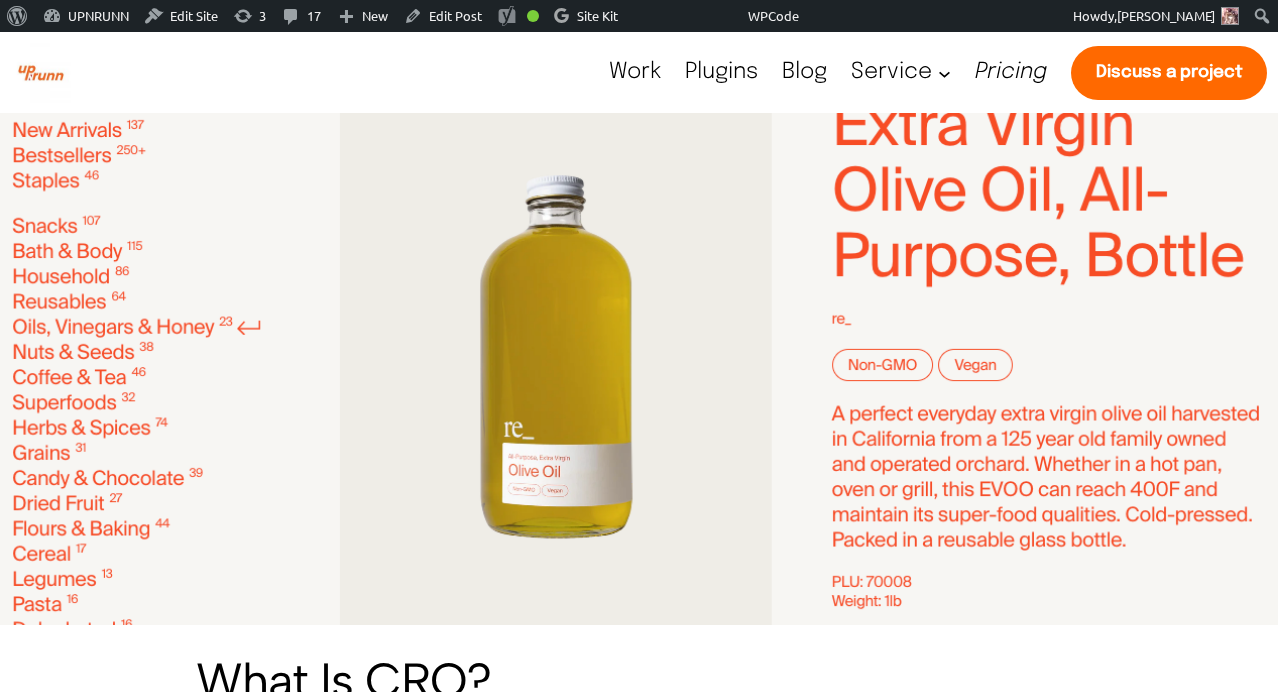 scroll, scrollTop: 258, scrollLeft: 0, axis: vertical 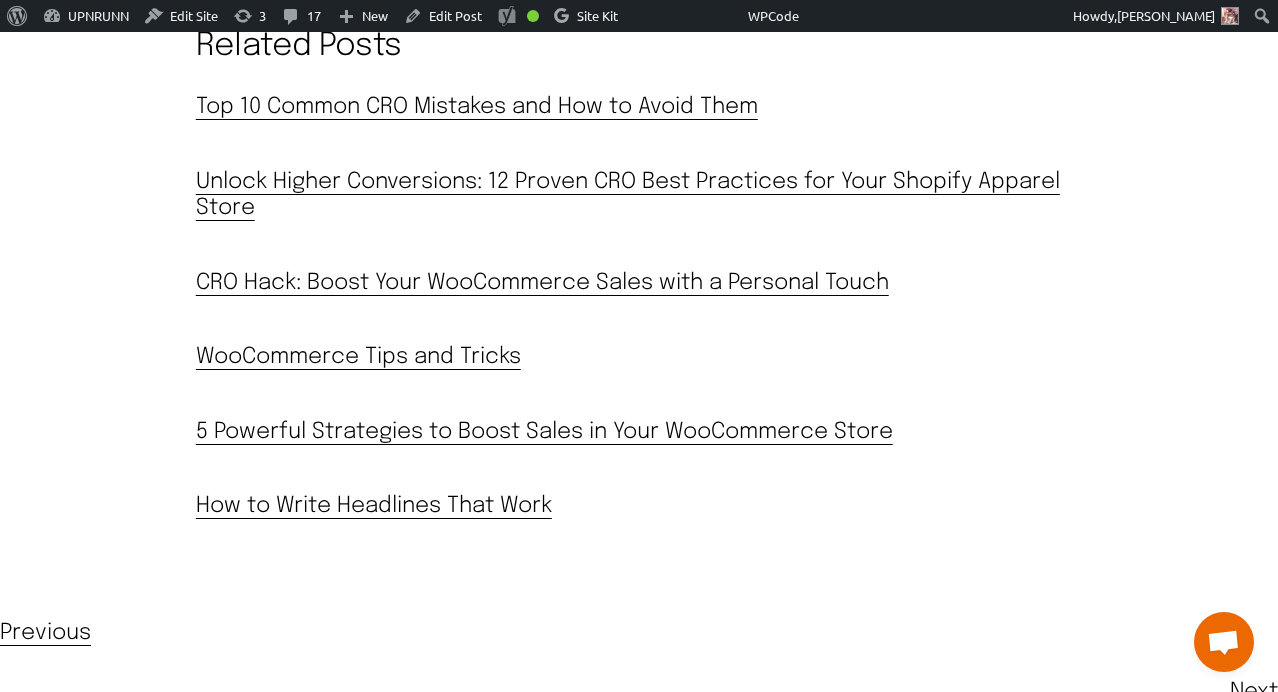 click on "Unlock Higher Conversions: 12 Proven CRO Best Practices for Your Shopify Apparel Store" at bounding box center (639, 195) 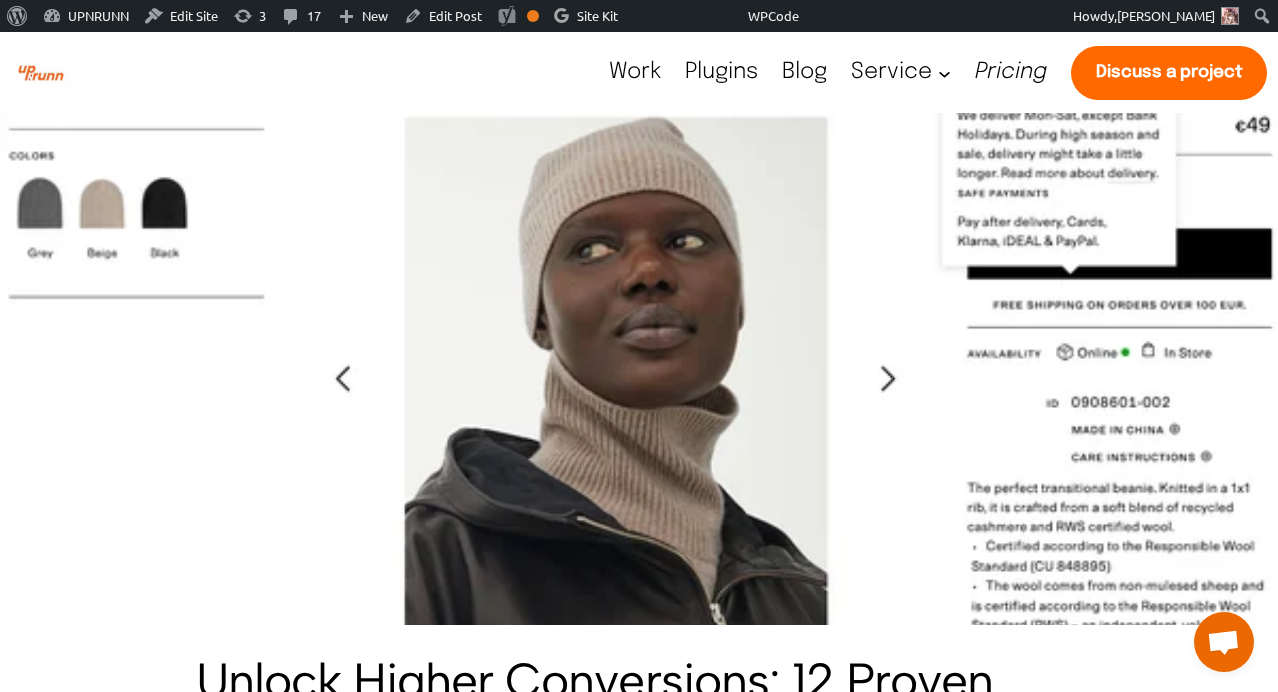 scroll, scrollTop: 0, scrollLeft: 0, axis: both 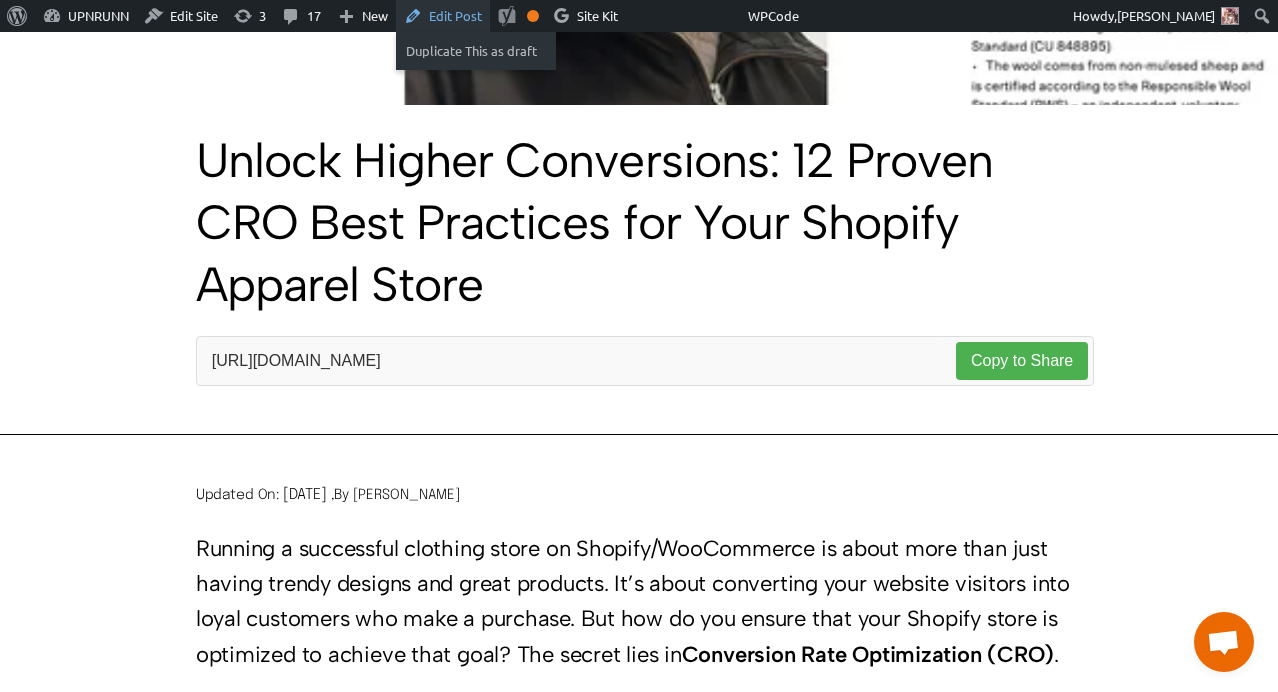 click on "Edit Post" at bounding box center [443, 16] 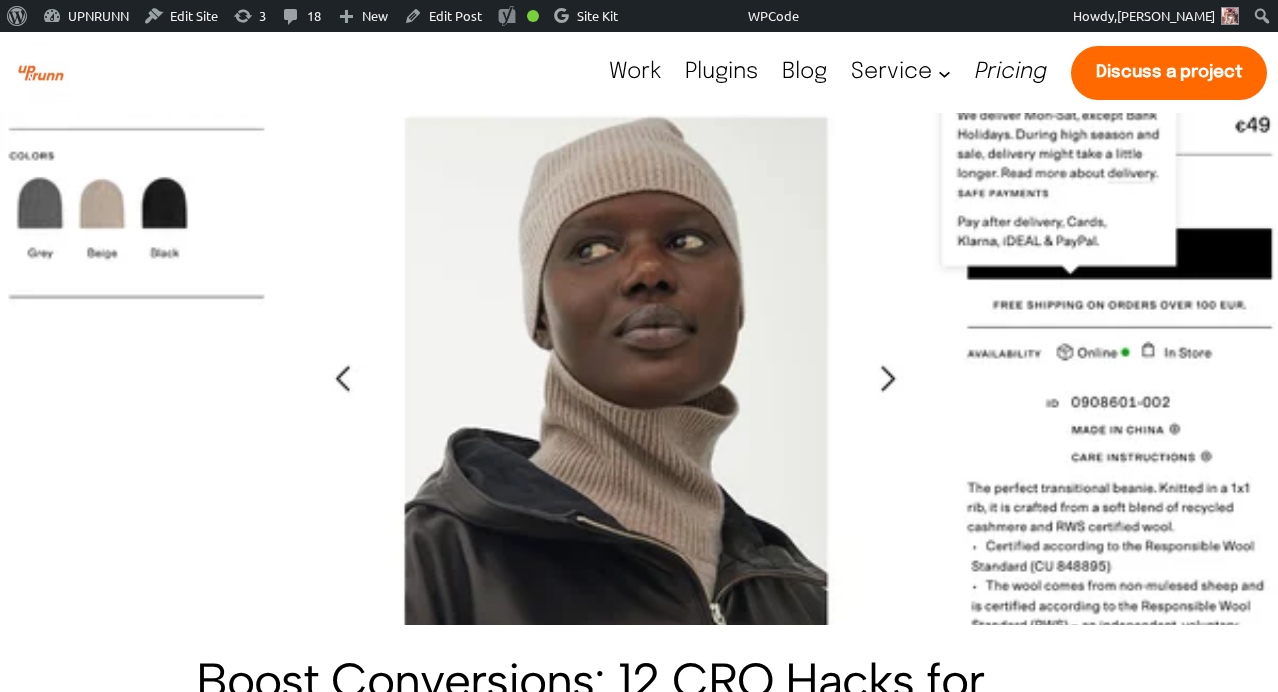 scroll, scrollTop: 481, scrollLeft: 0, axis: vertical 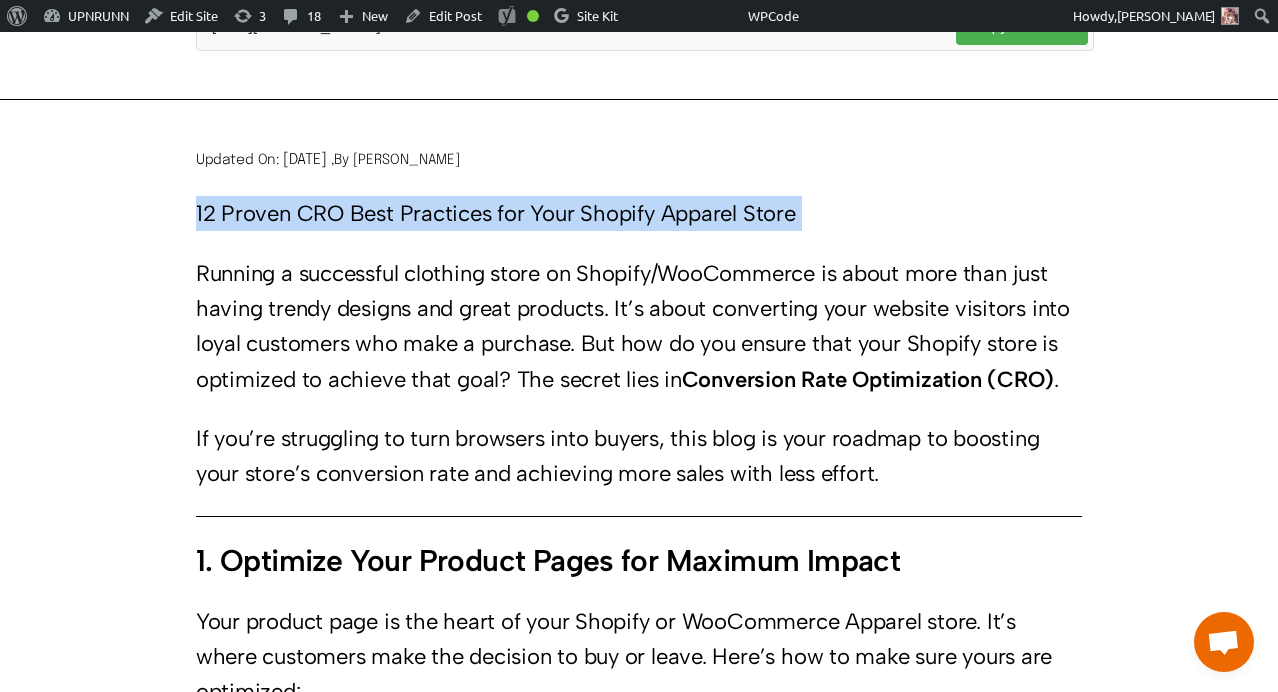 drag, startPoint x: 196, startPoint y: 212, endPoint x: 244, endPoint y: 246, distance: 58.821766 